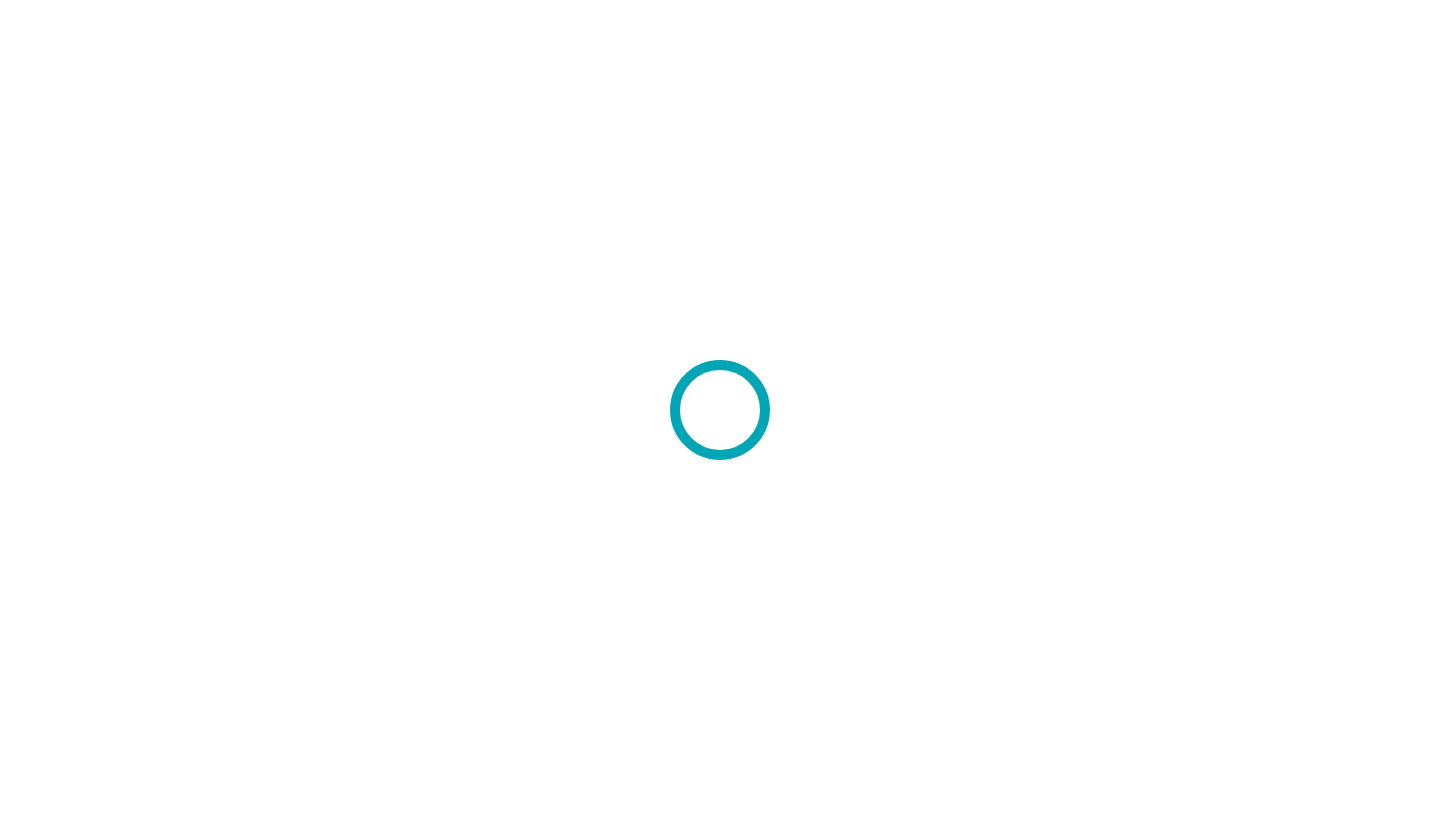 scroll, scrollTop: 0, scrollLeft: 0, axis: both 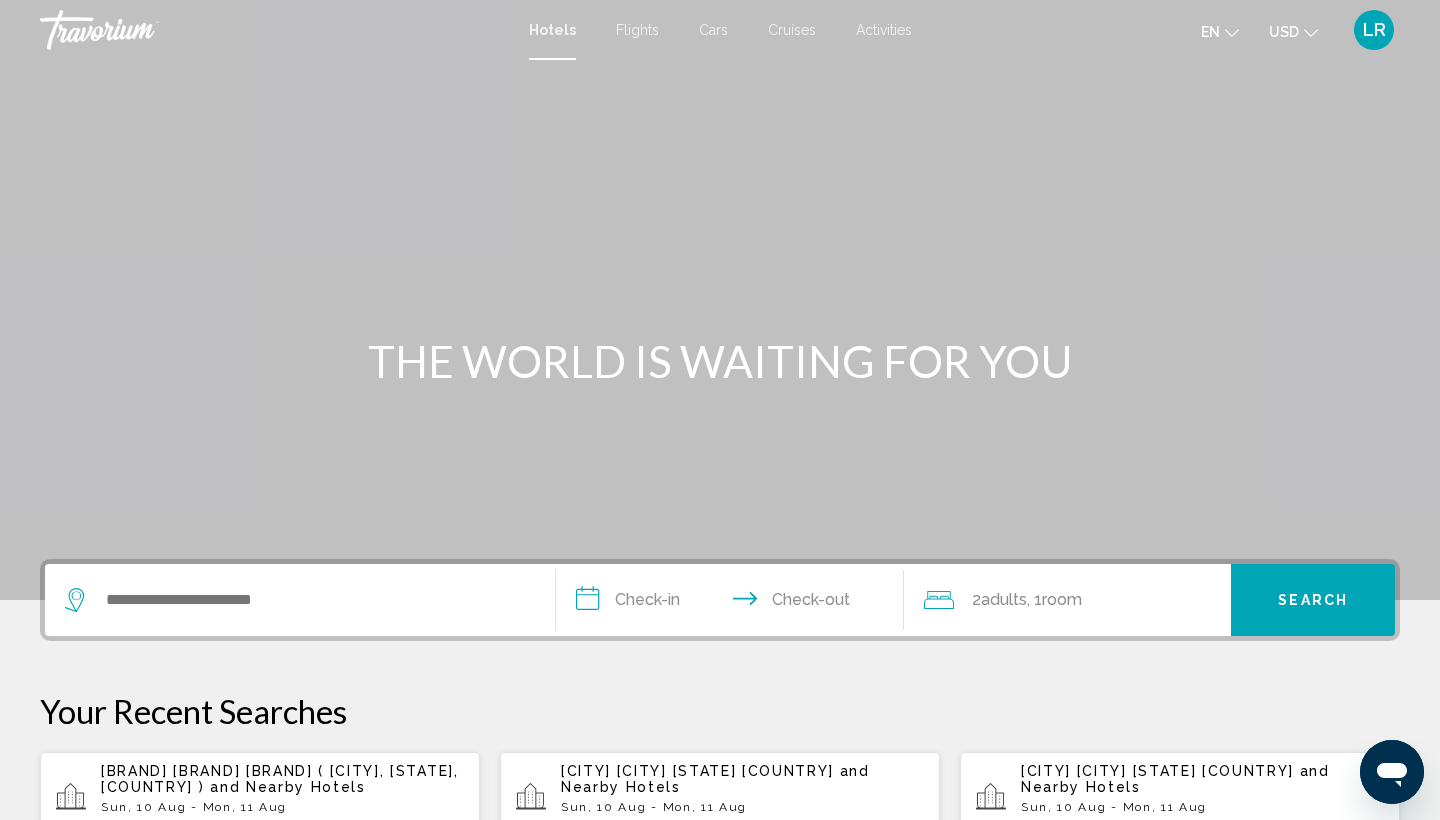 click on "LR" at bounding box center [1374, 30] 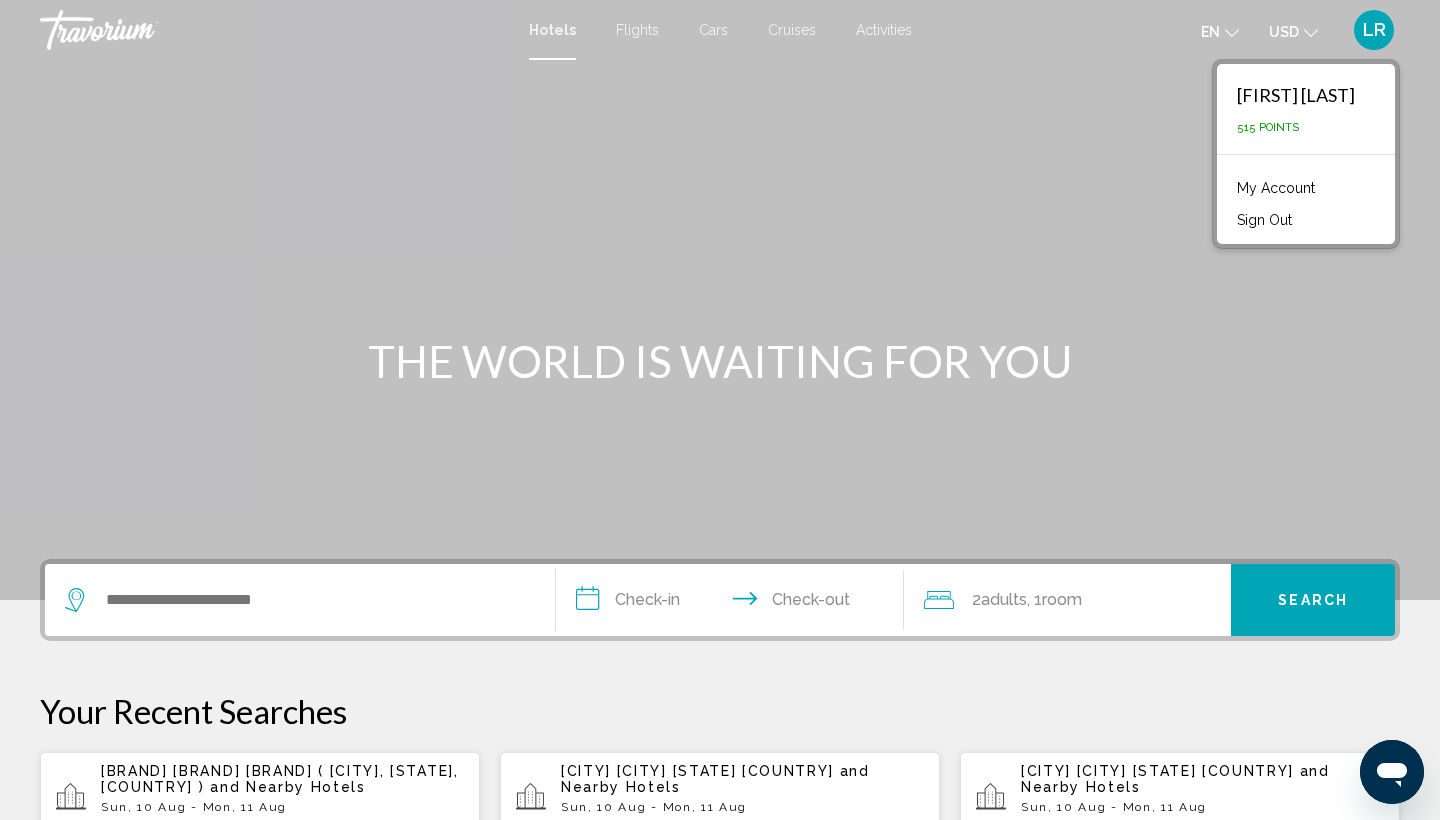 click on "My Account" at bounding box center [1276, 188] 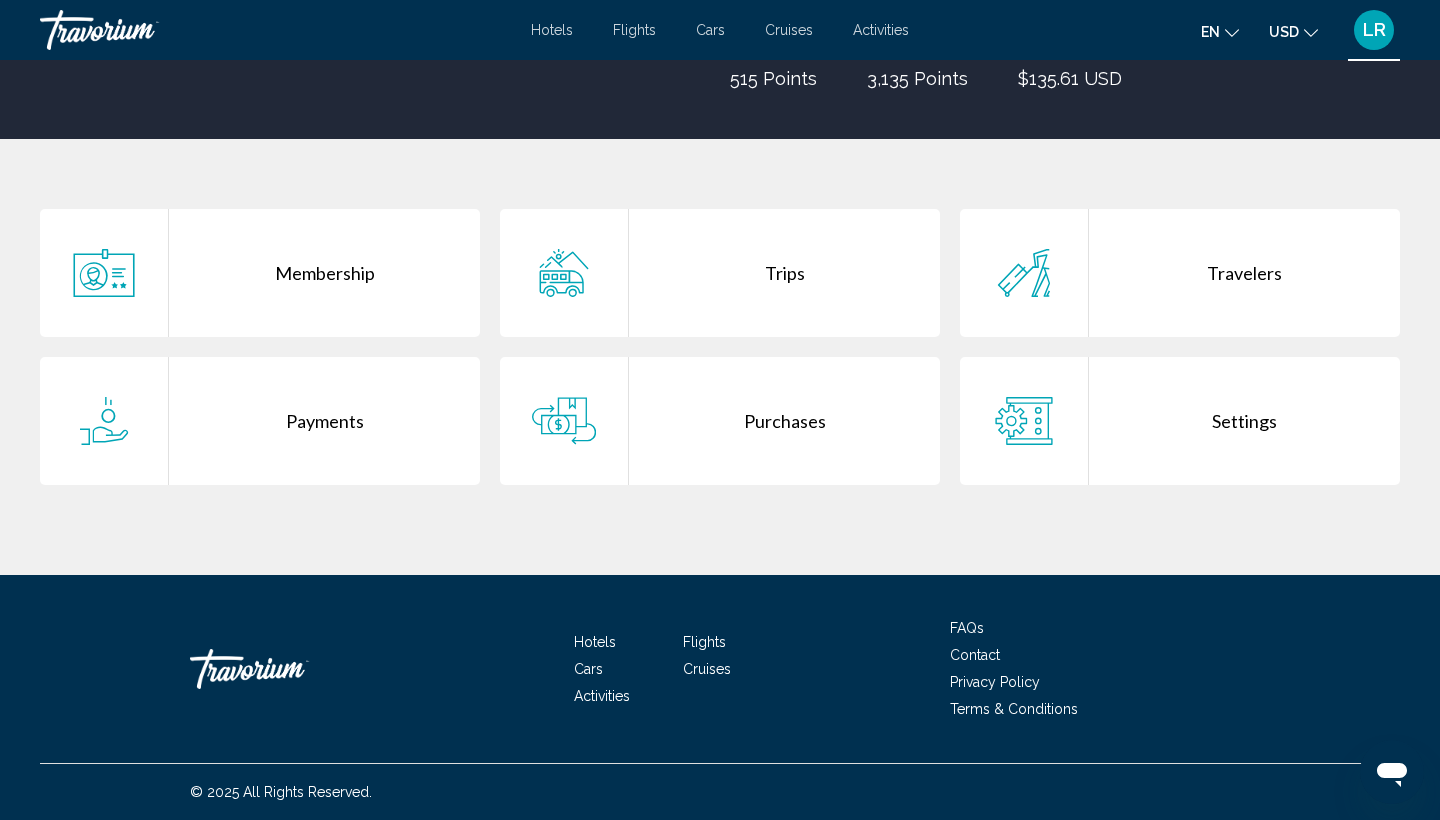scroll, scrollTop: 307, scrollLeft: 0, axis: vertical 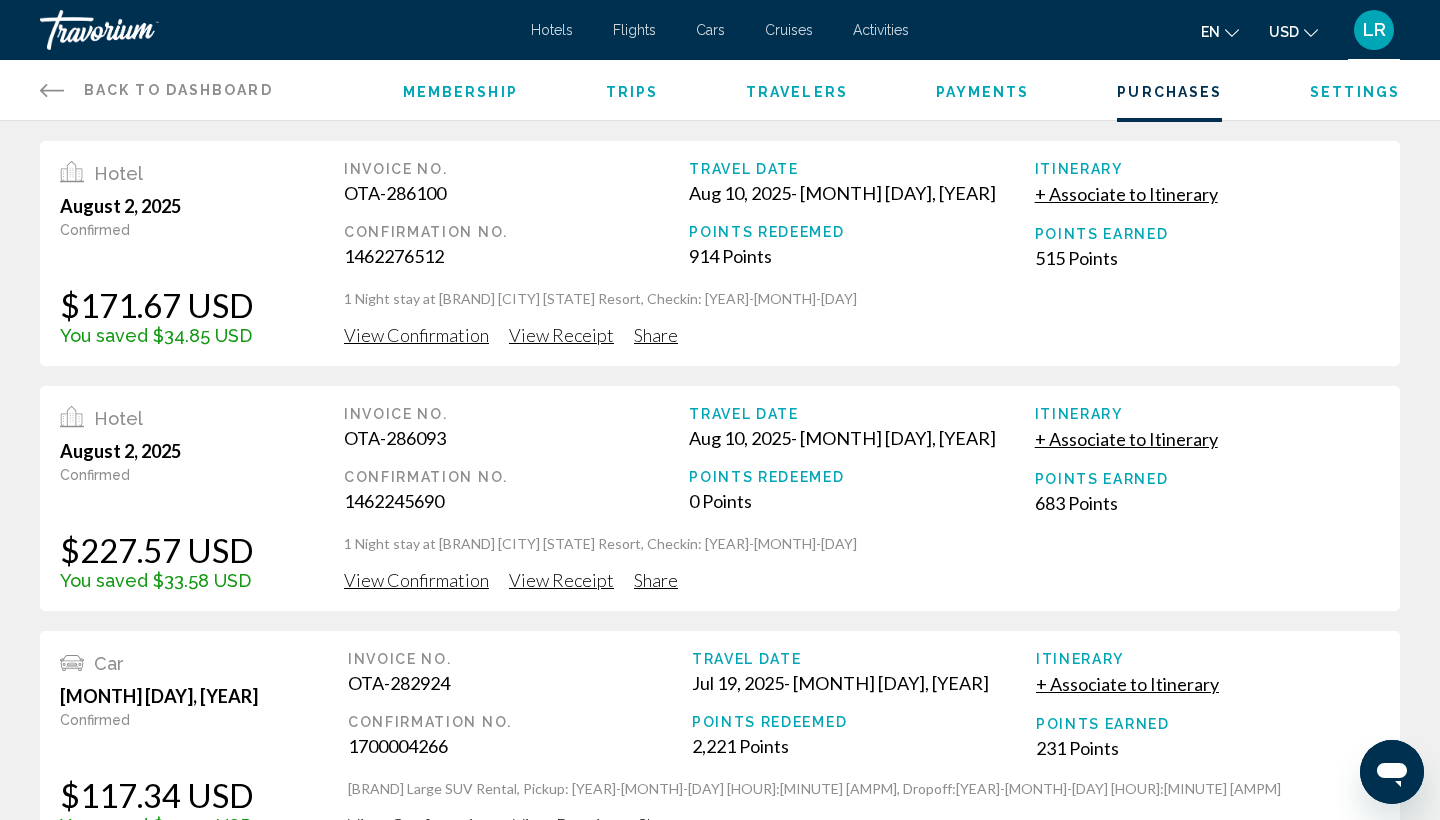 click on "Back to Dashboard" at bounding box center [178, 90] 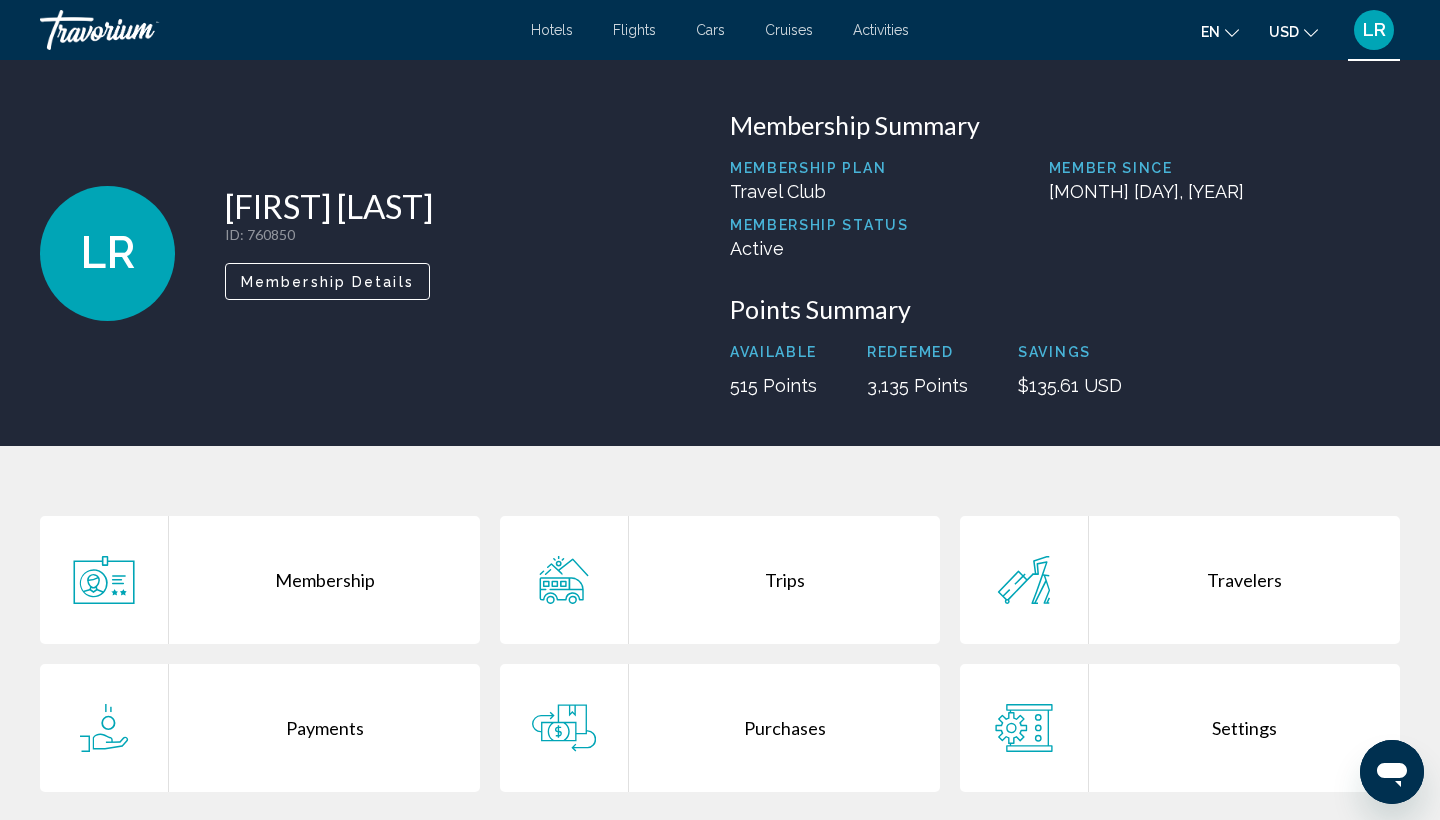 click on "Membership Plan Travel Club Member Since [MONTH] [DAY], [YEAR] Membership Status Active" at bounding box center (1065, 217) 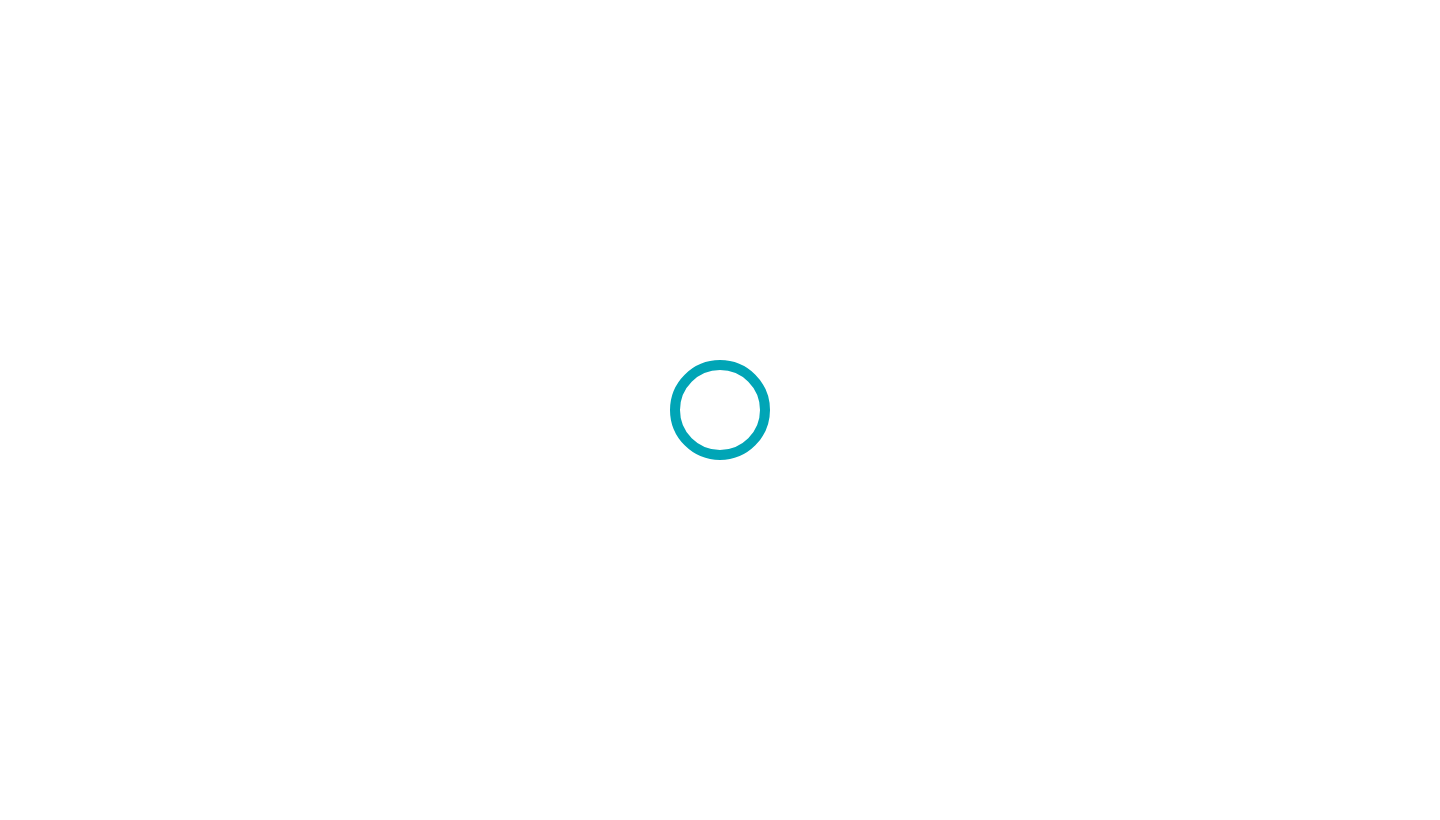 scroll, scrollTop: 0, scrollLeft: 0, axis: both 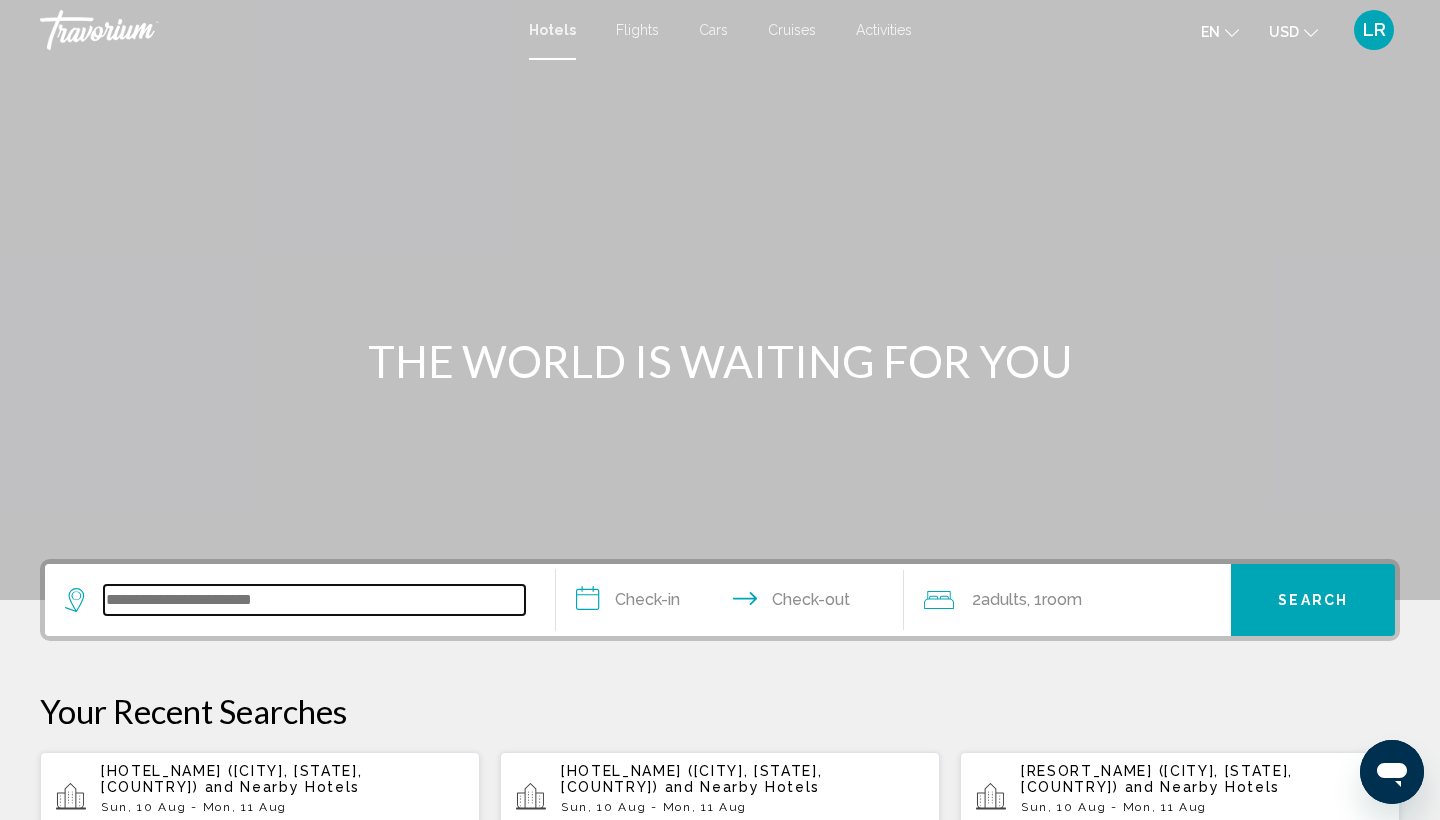 click at bounding box center (314, 600) 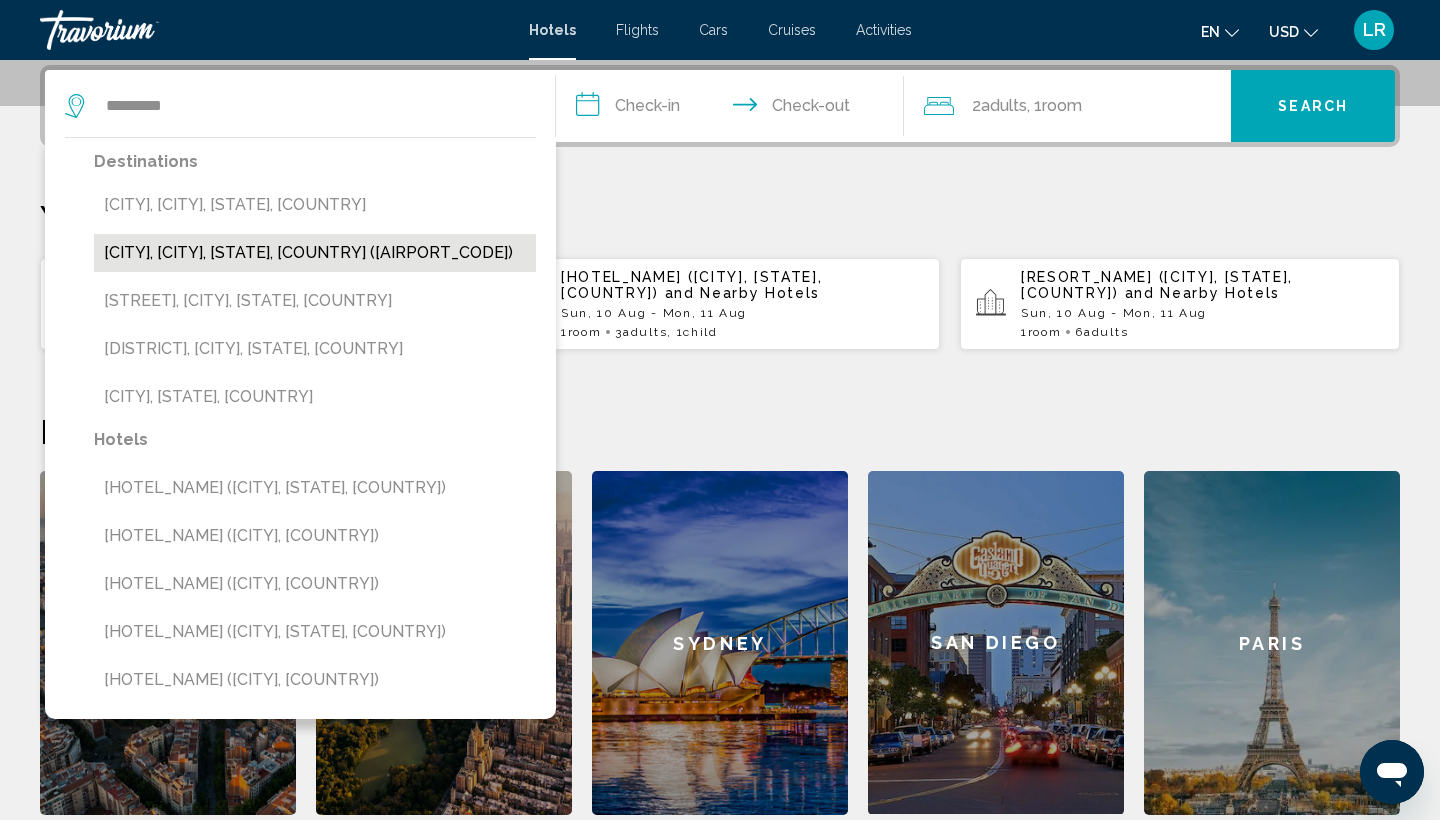 click on "[CITY], [CITY], [STATE], [COUNTRY] ([AIRPORT_CODE])" at bounding box center [315, 253] 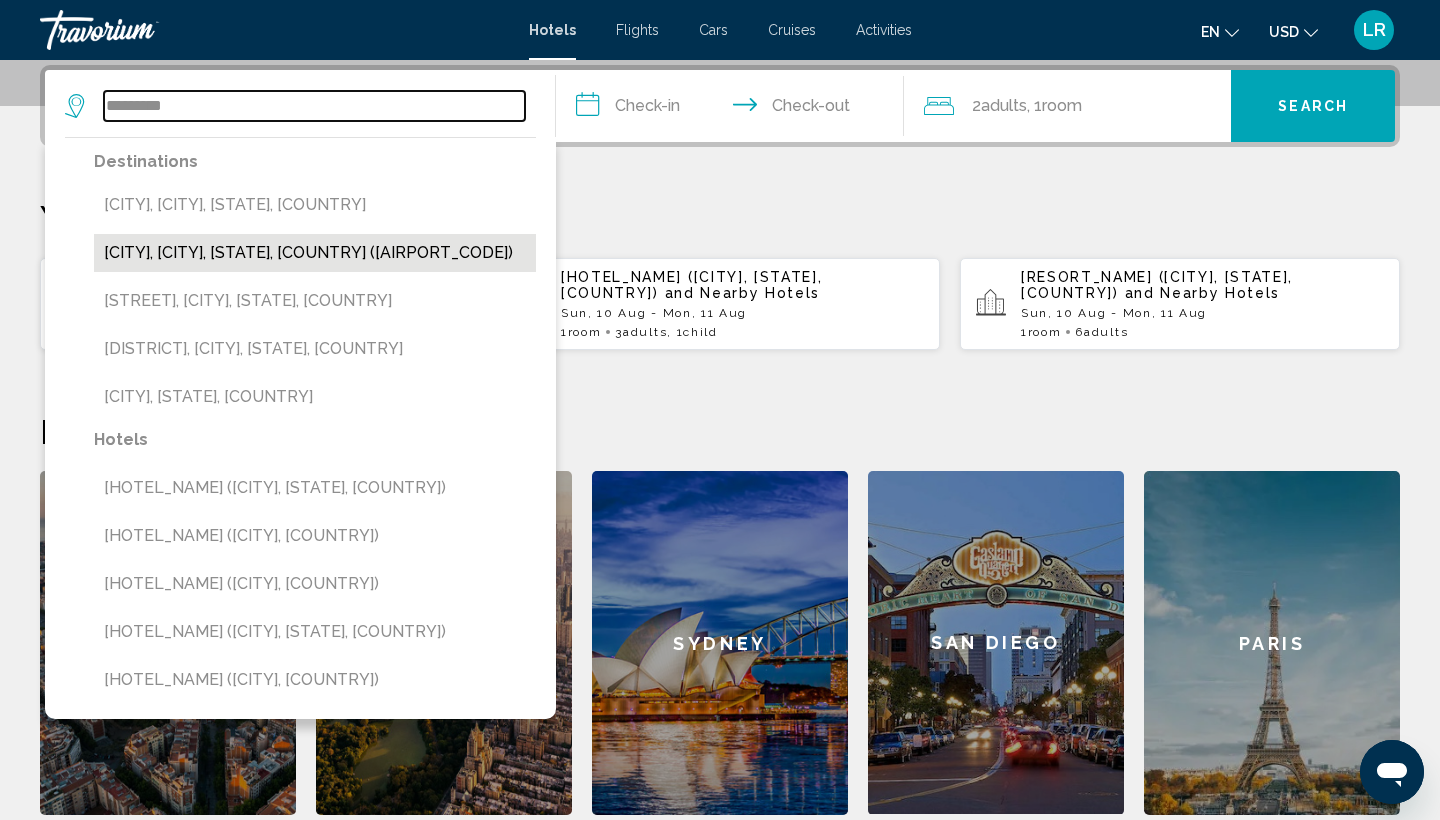 type on "**********" 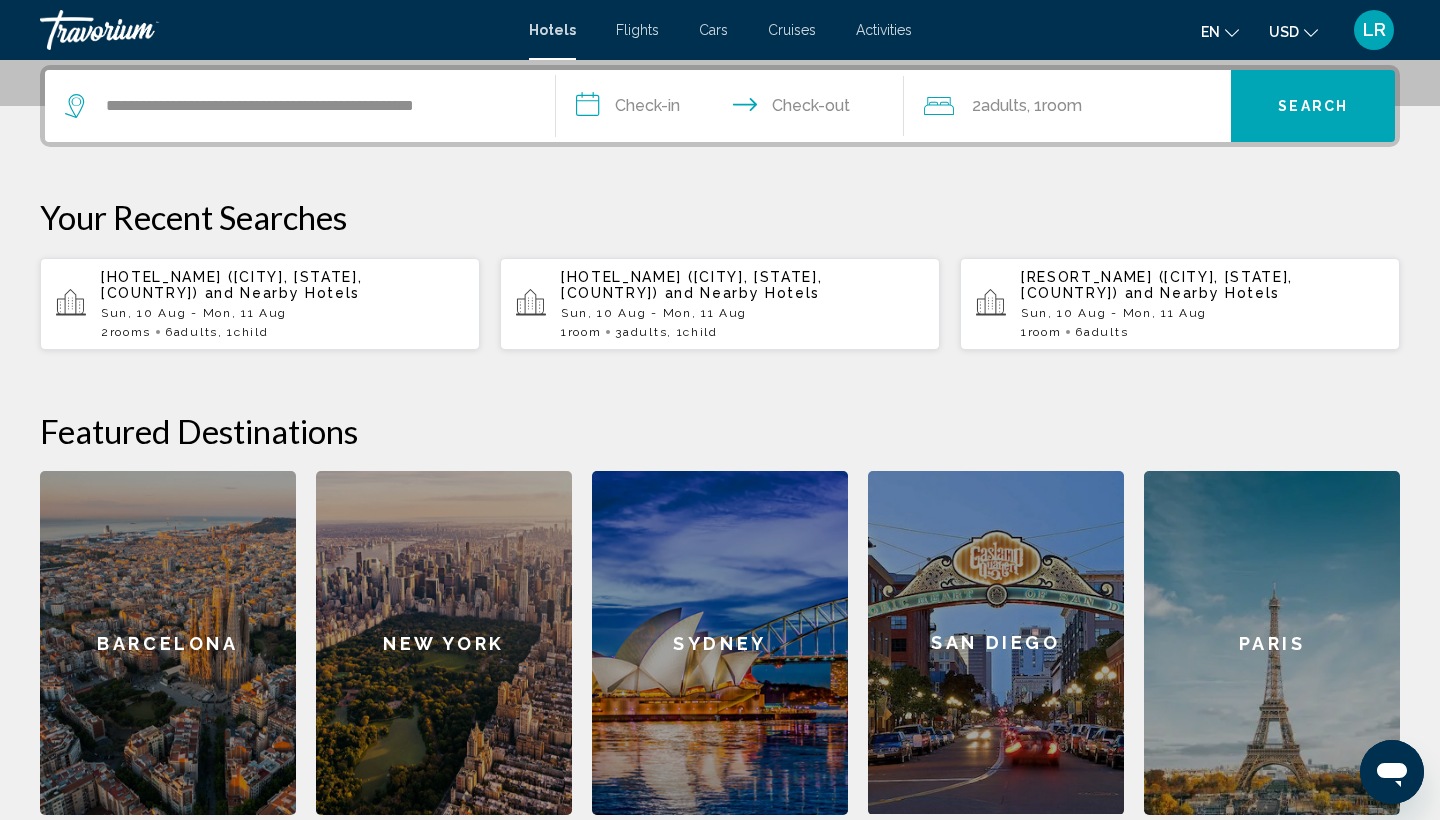 click on "**********" at bounding box center (734, 109) 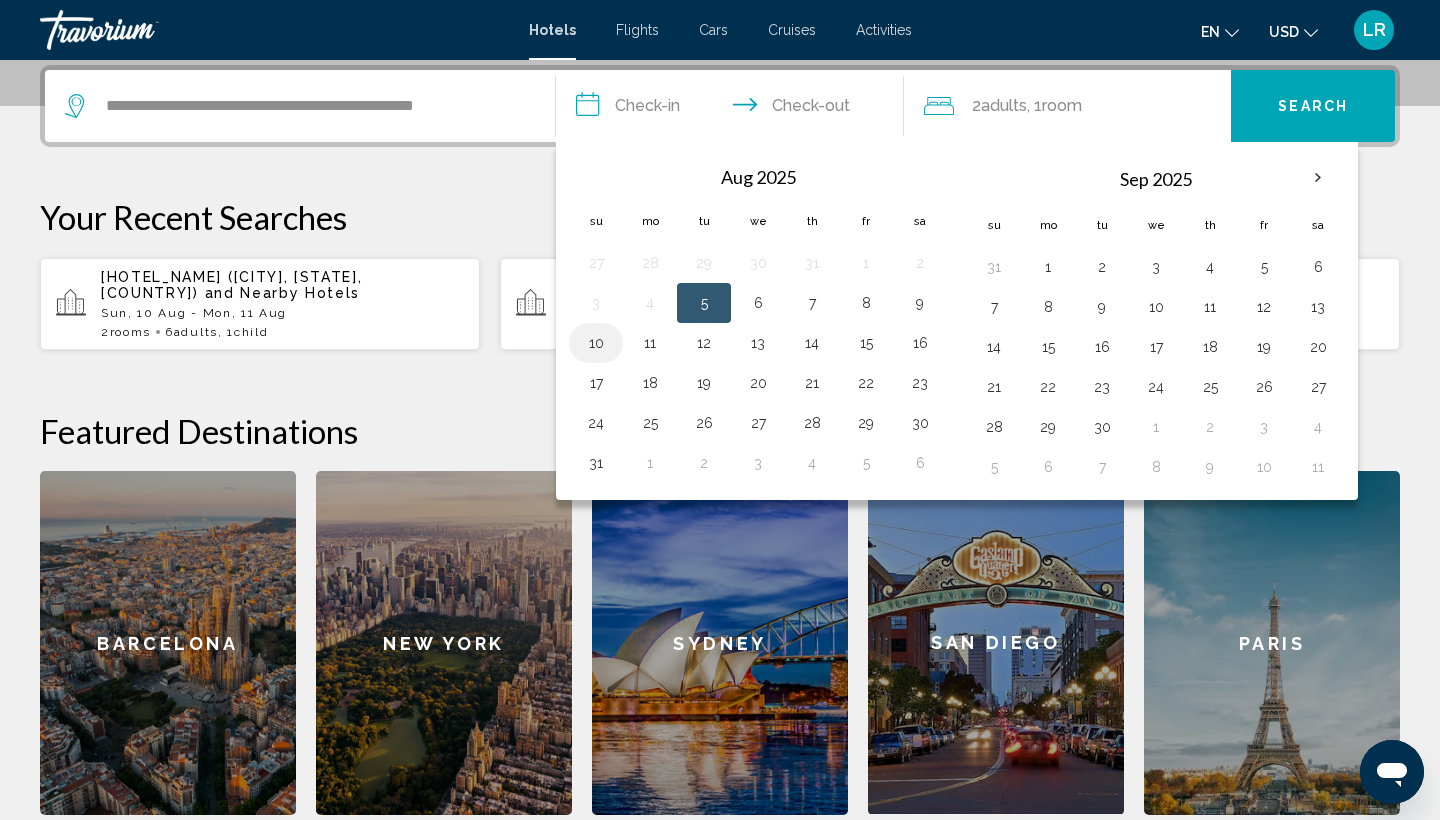 click on "10" at bounding box center (596, 343) 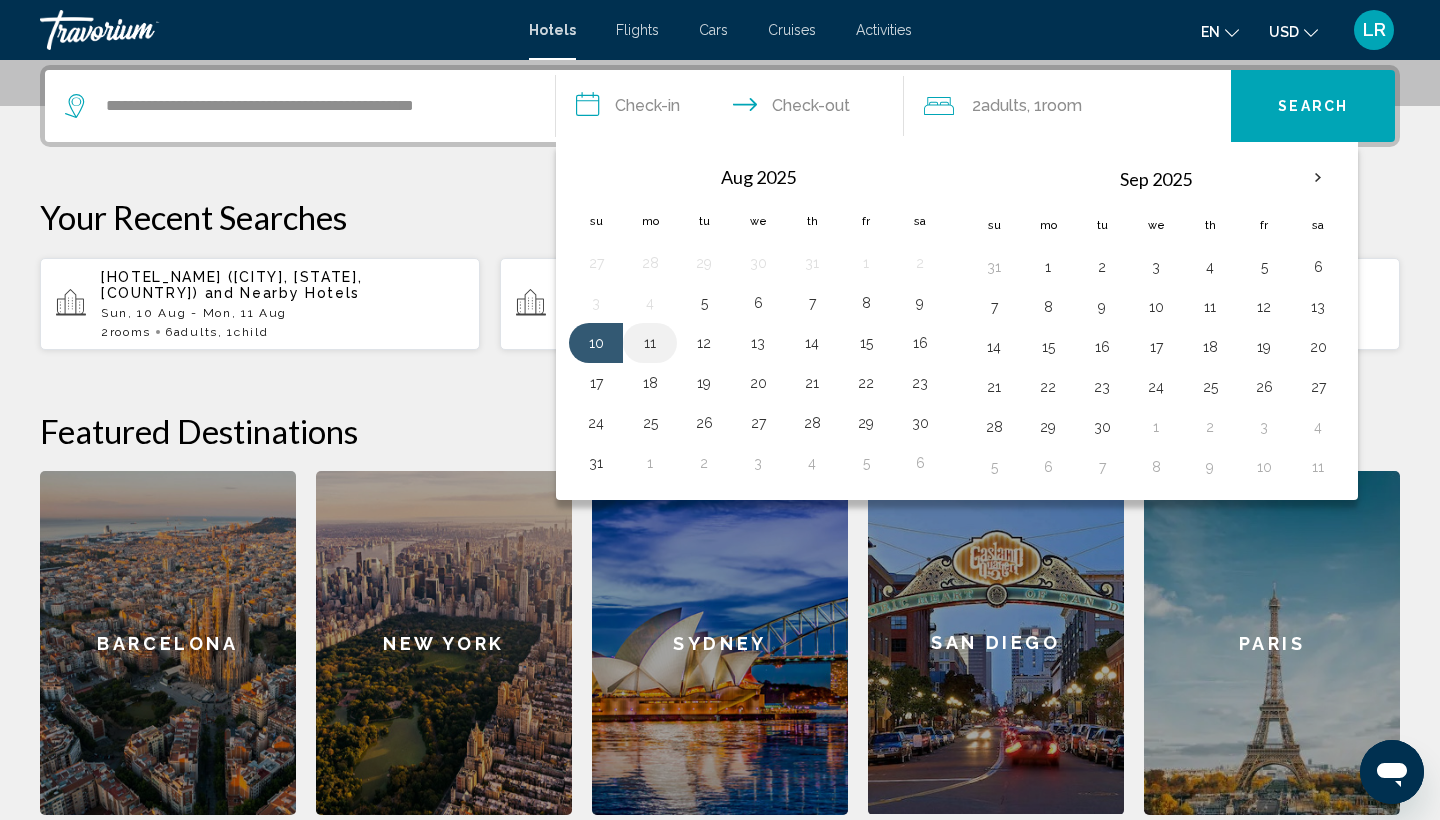 click on "11" at bounding box center (650, 343) 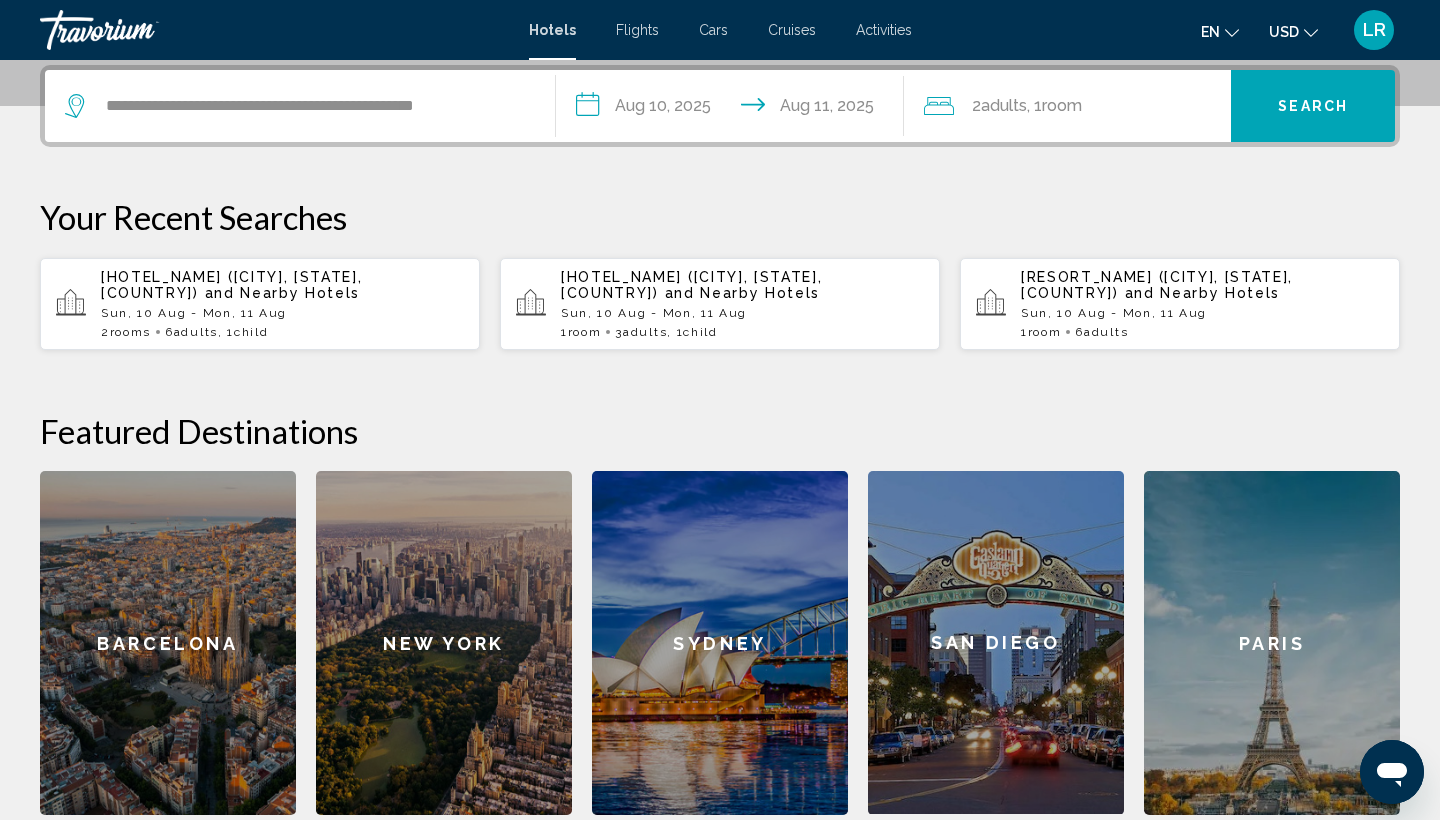 click on "**********" at bounding box center [734, 109] 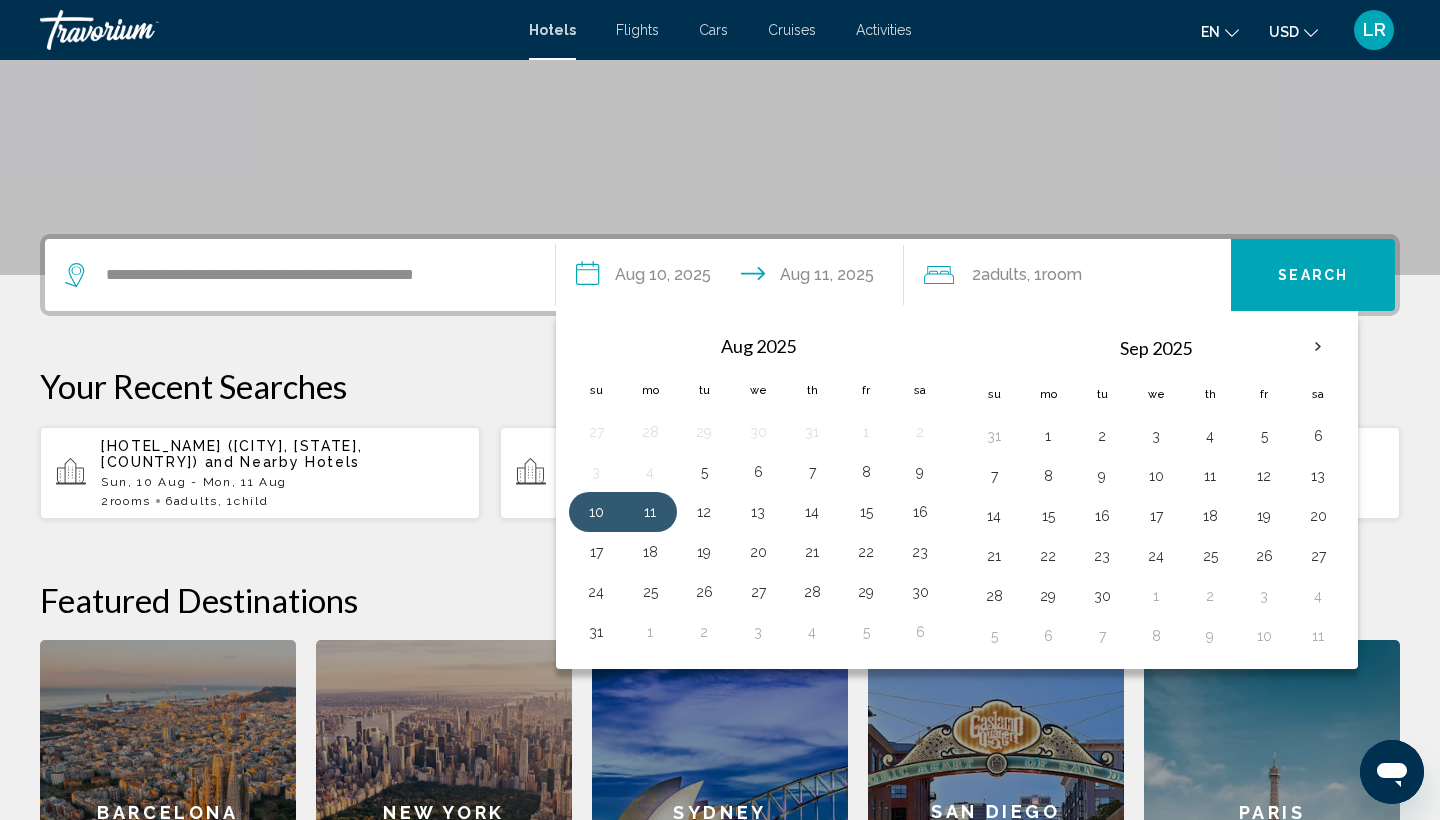 scroll, scrollTop: 321, scrollLeft: 0, axis: vertical 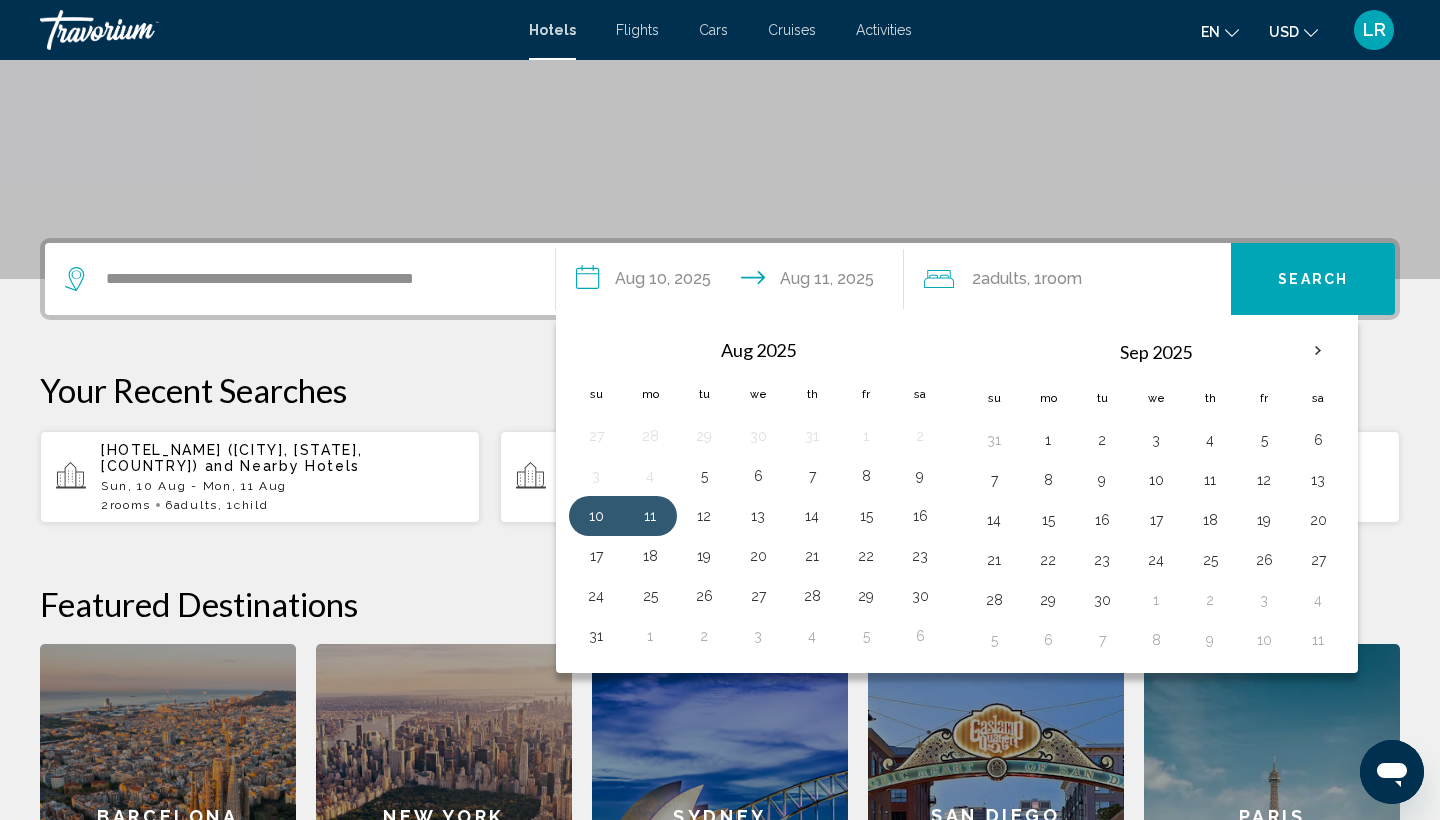 click at bounding box center [720, -21] 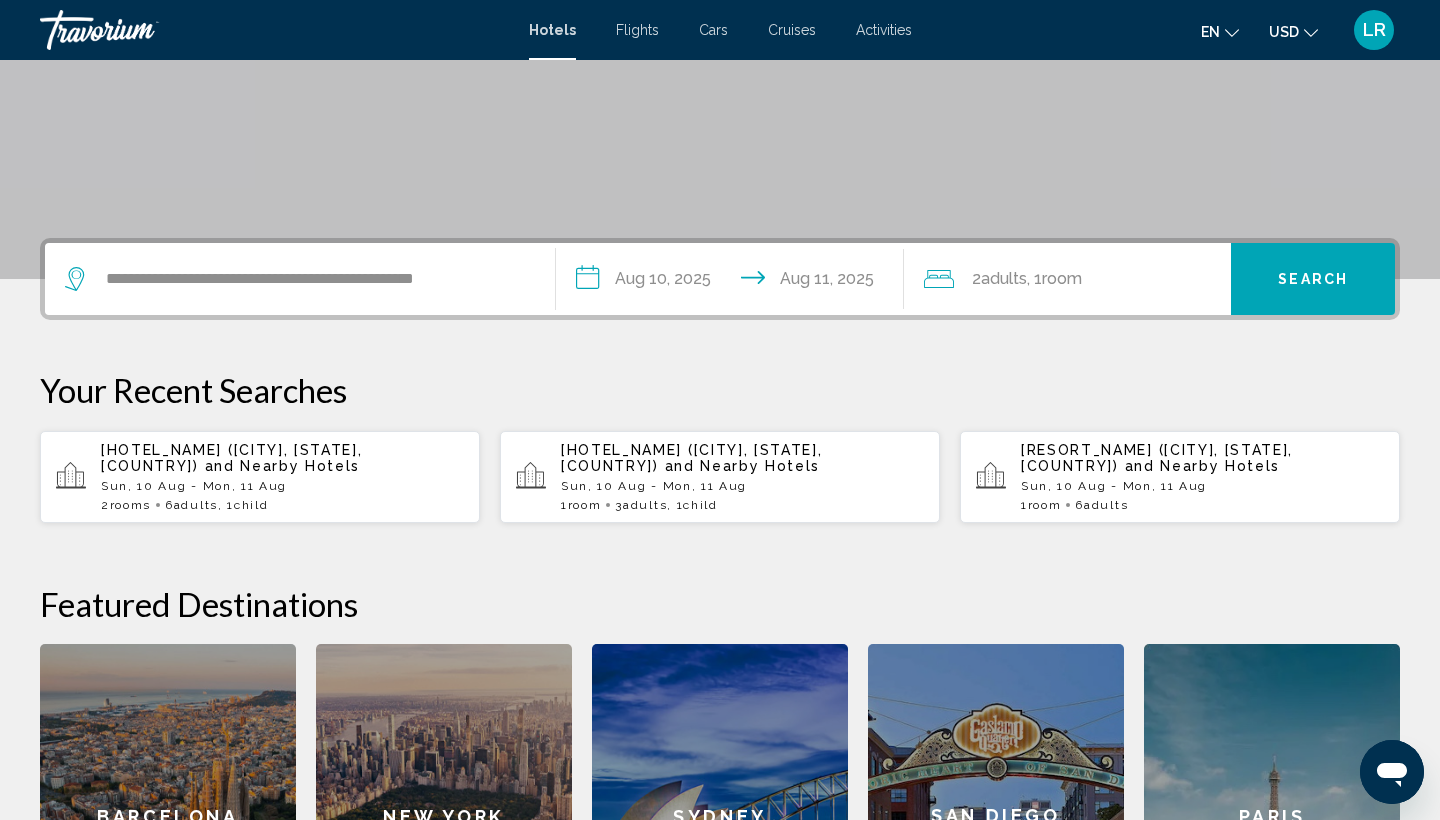 click on "2  Adult Adults , 1  Room rooms" 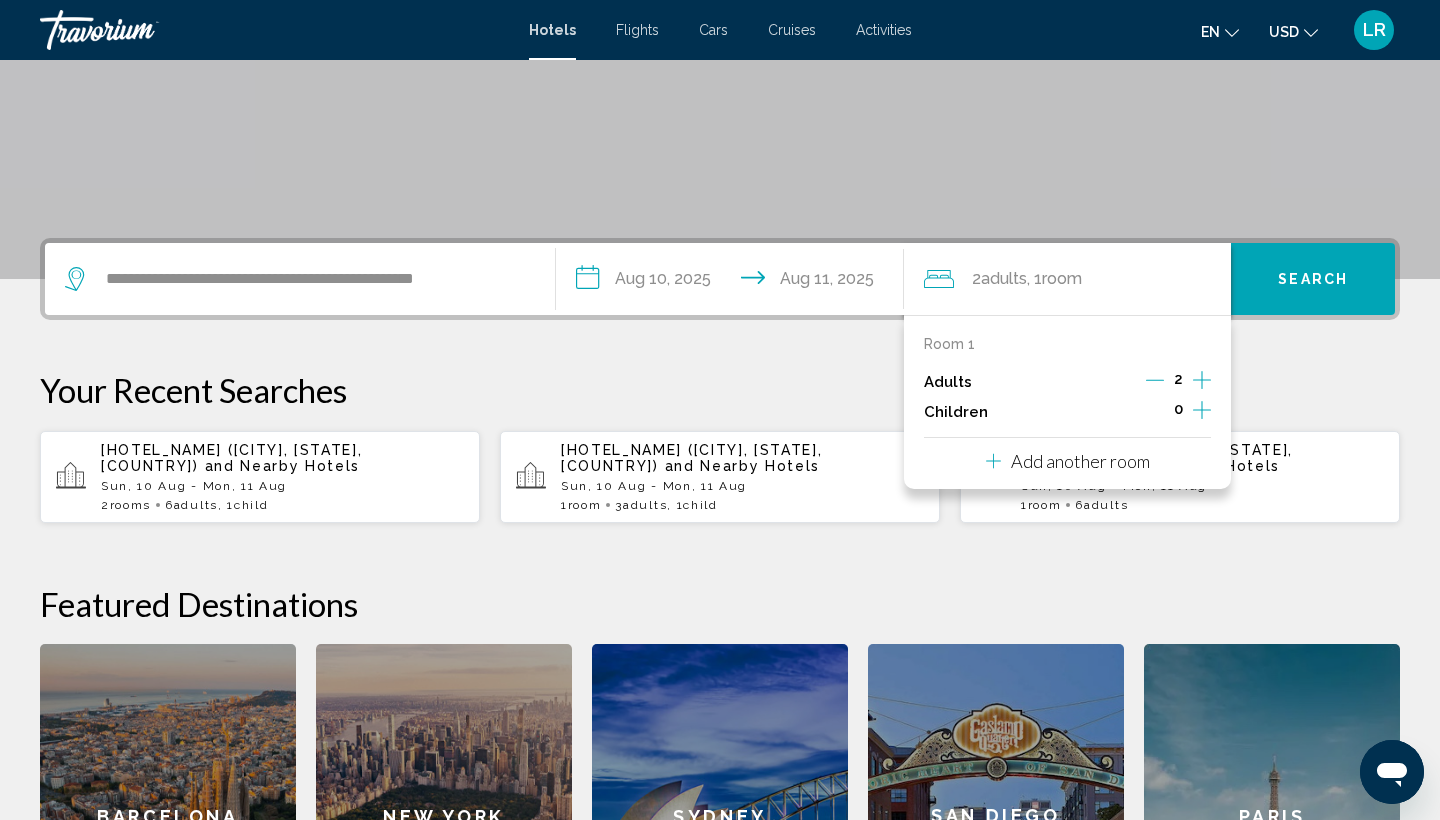 scroll, scrollTop: 494, scrollLeft: 0, axis: vertical 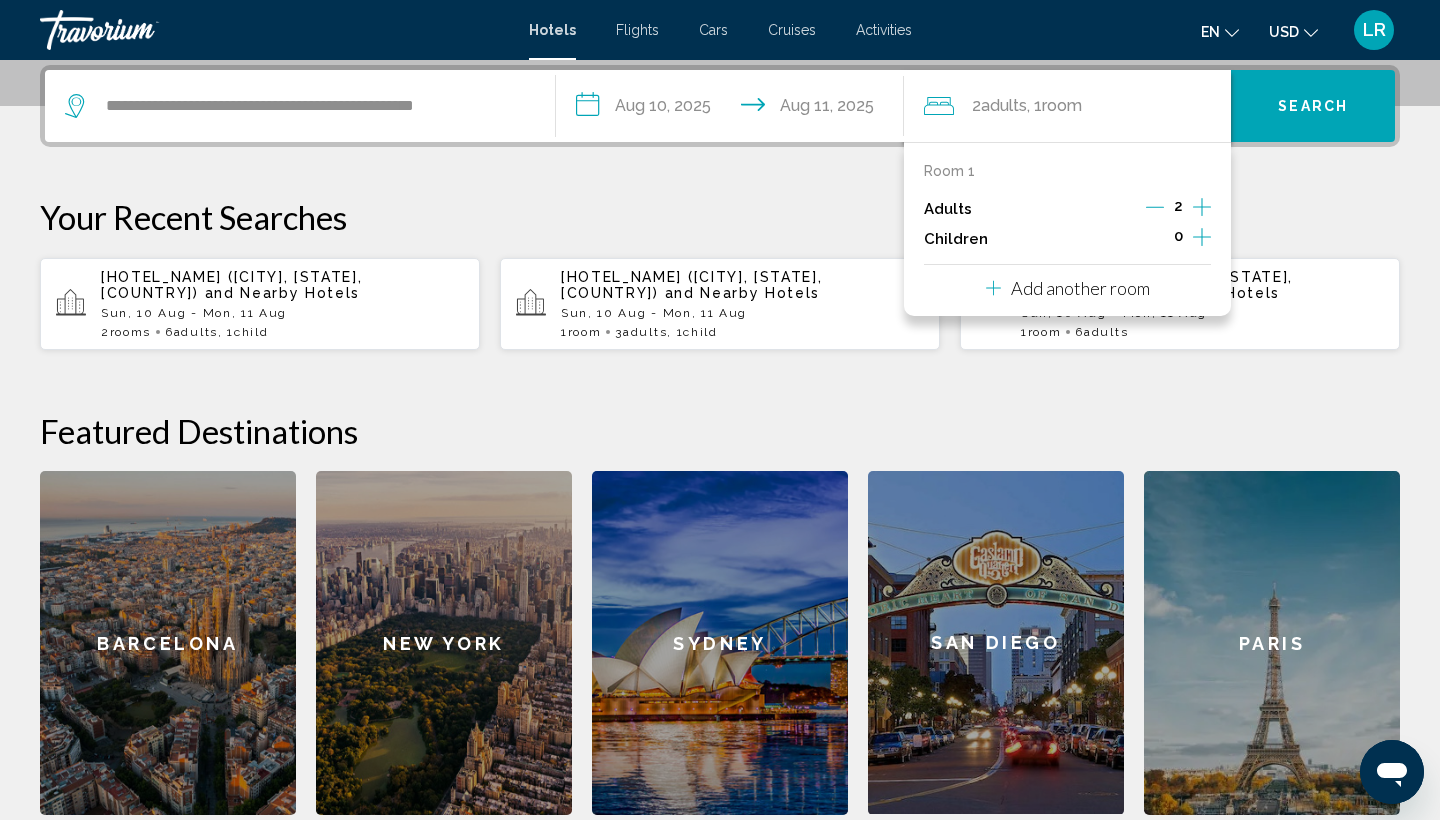 click 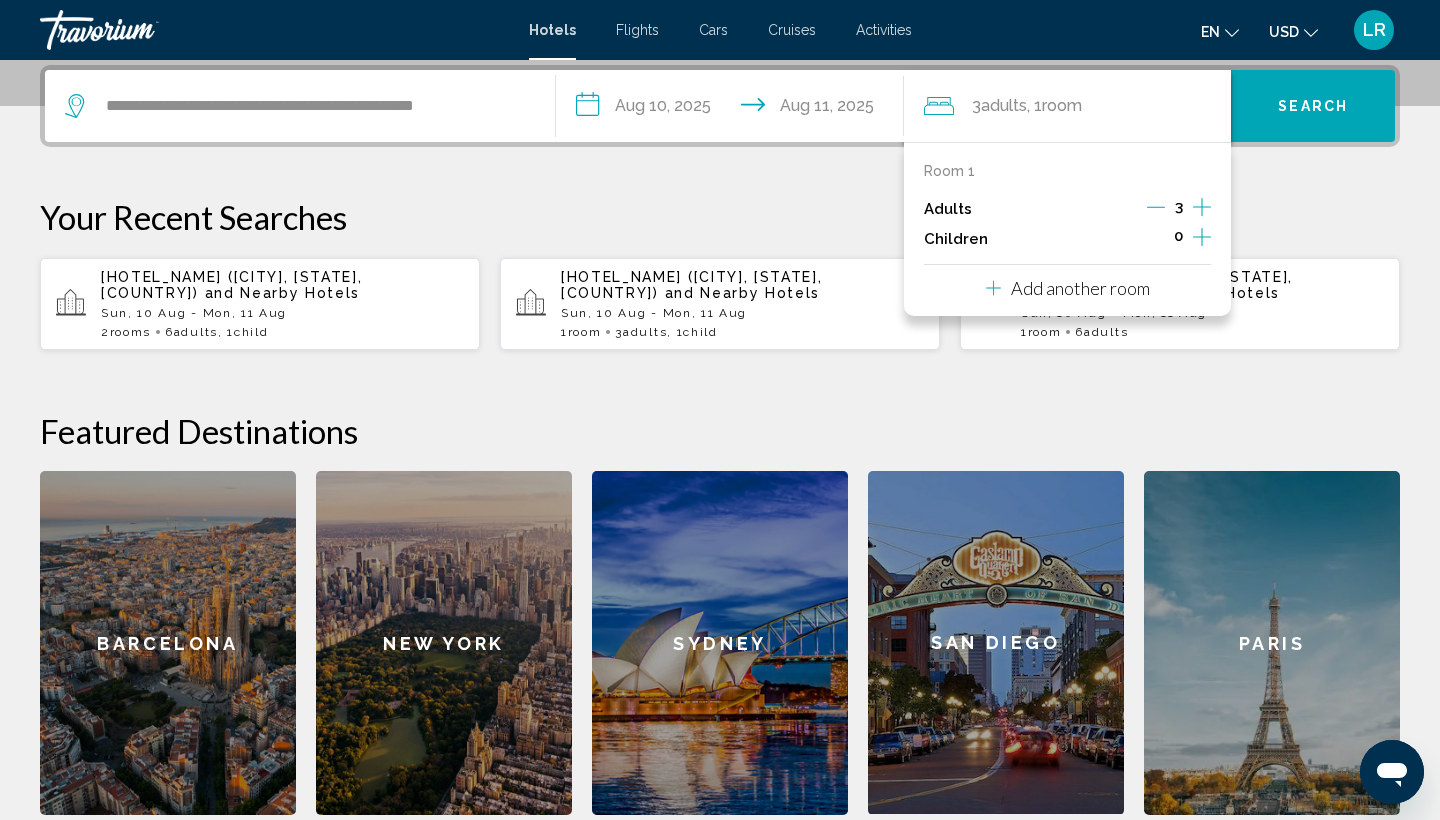 click 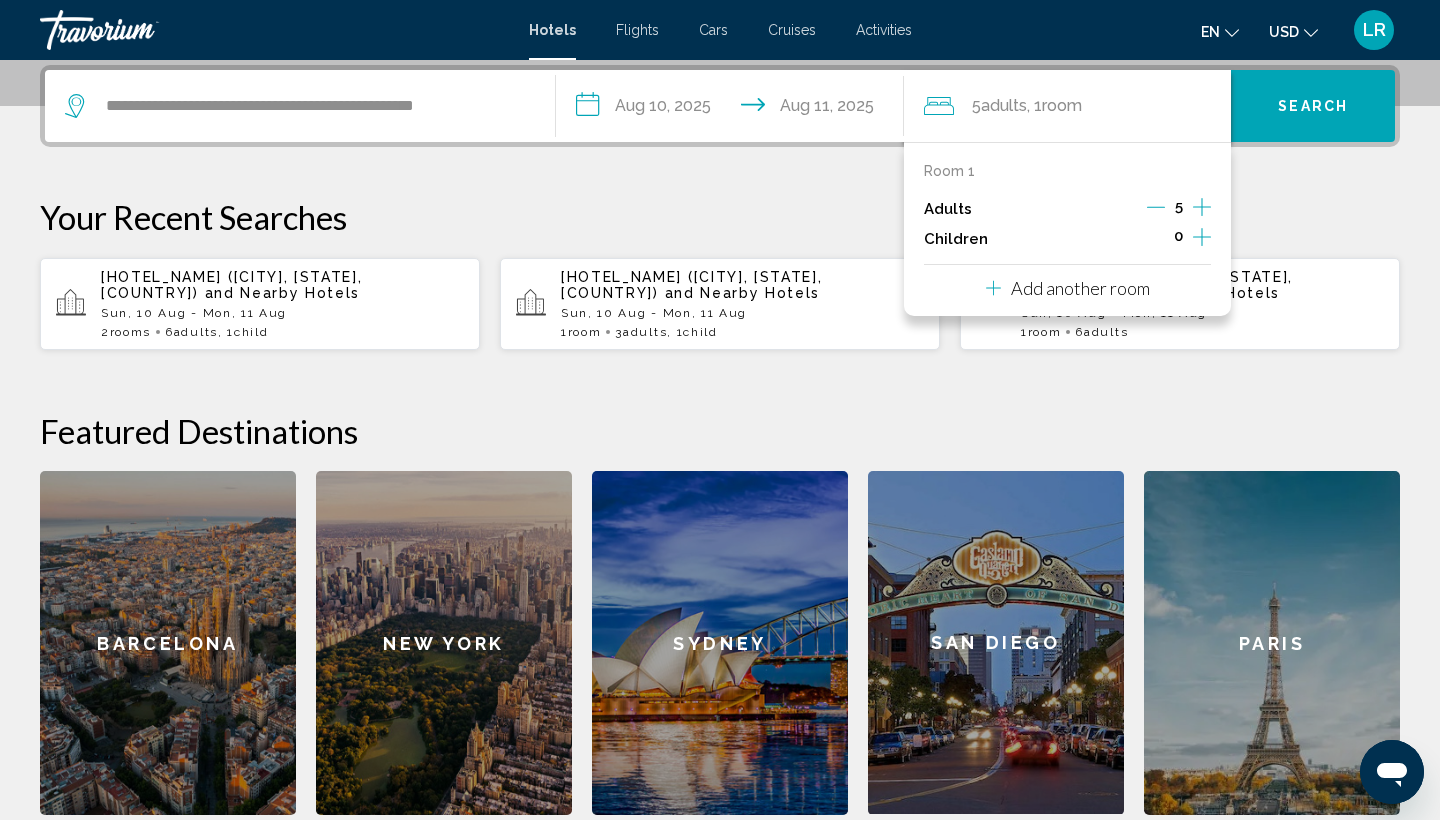 click 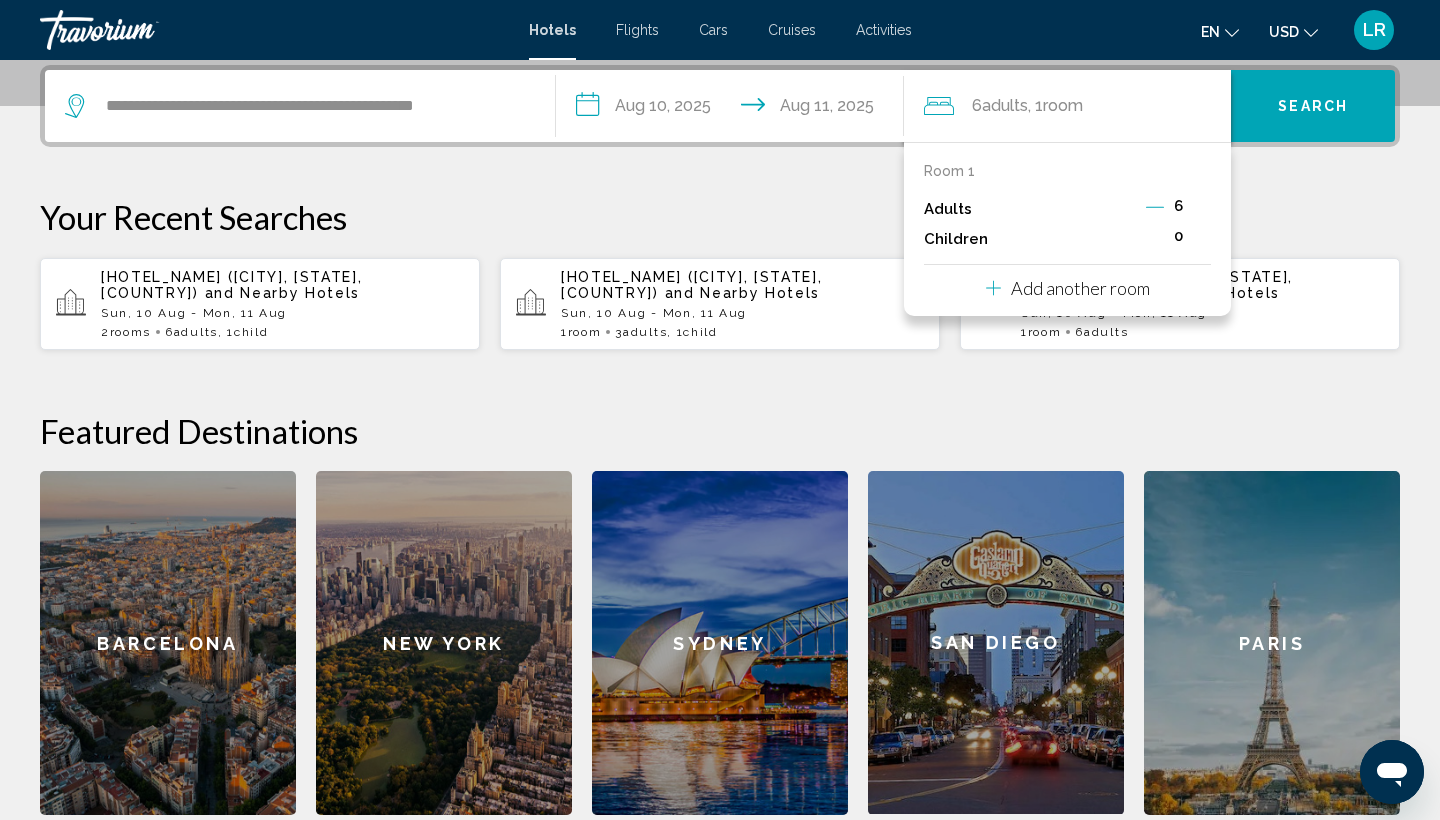 click on "Search" at bounding box center [1313, 106] 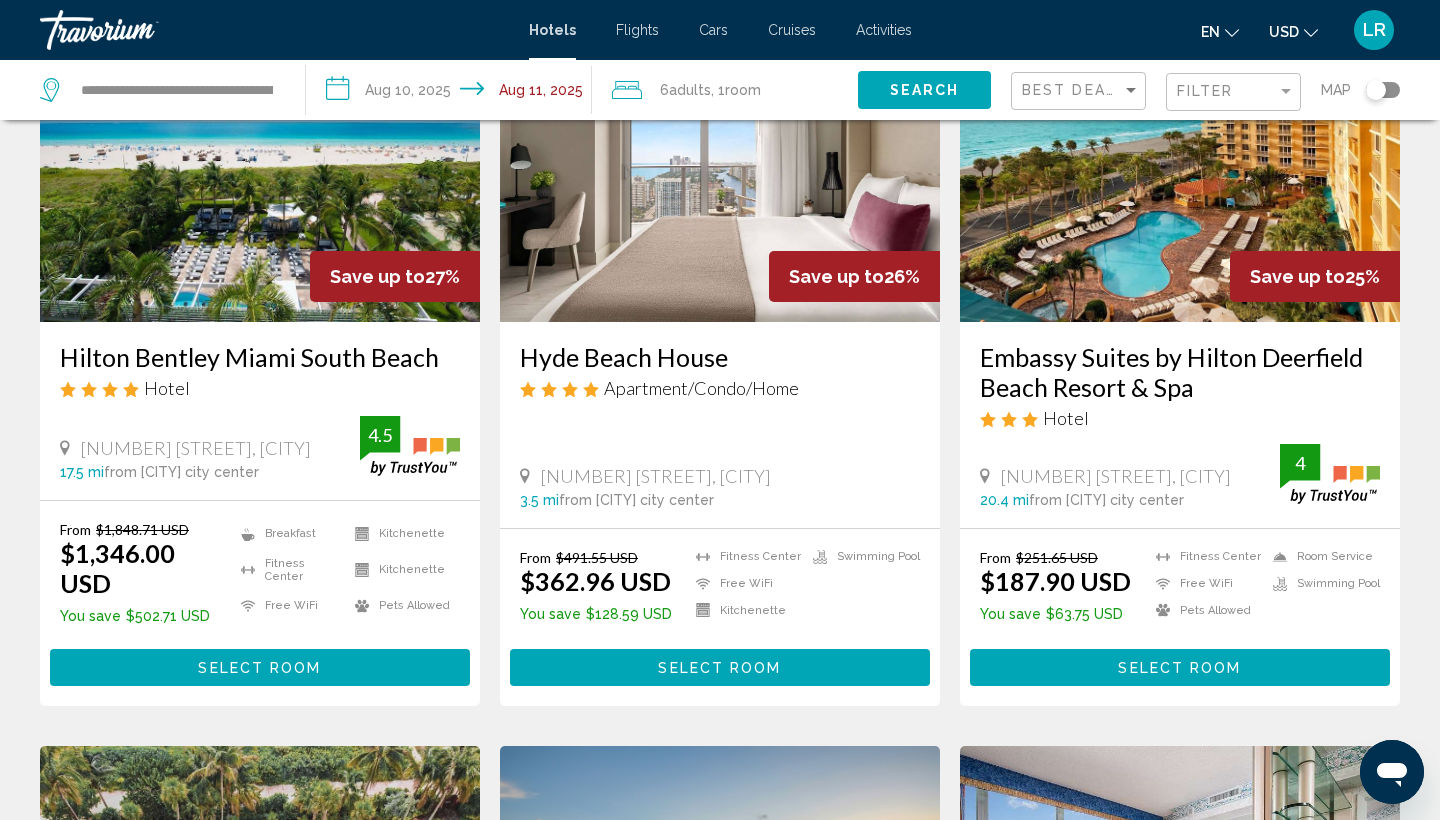 scroll, scrollTop: 1661, scrollLeft: 0, axis: vertical 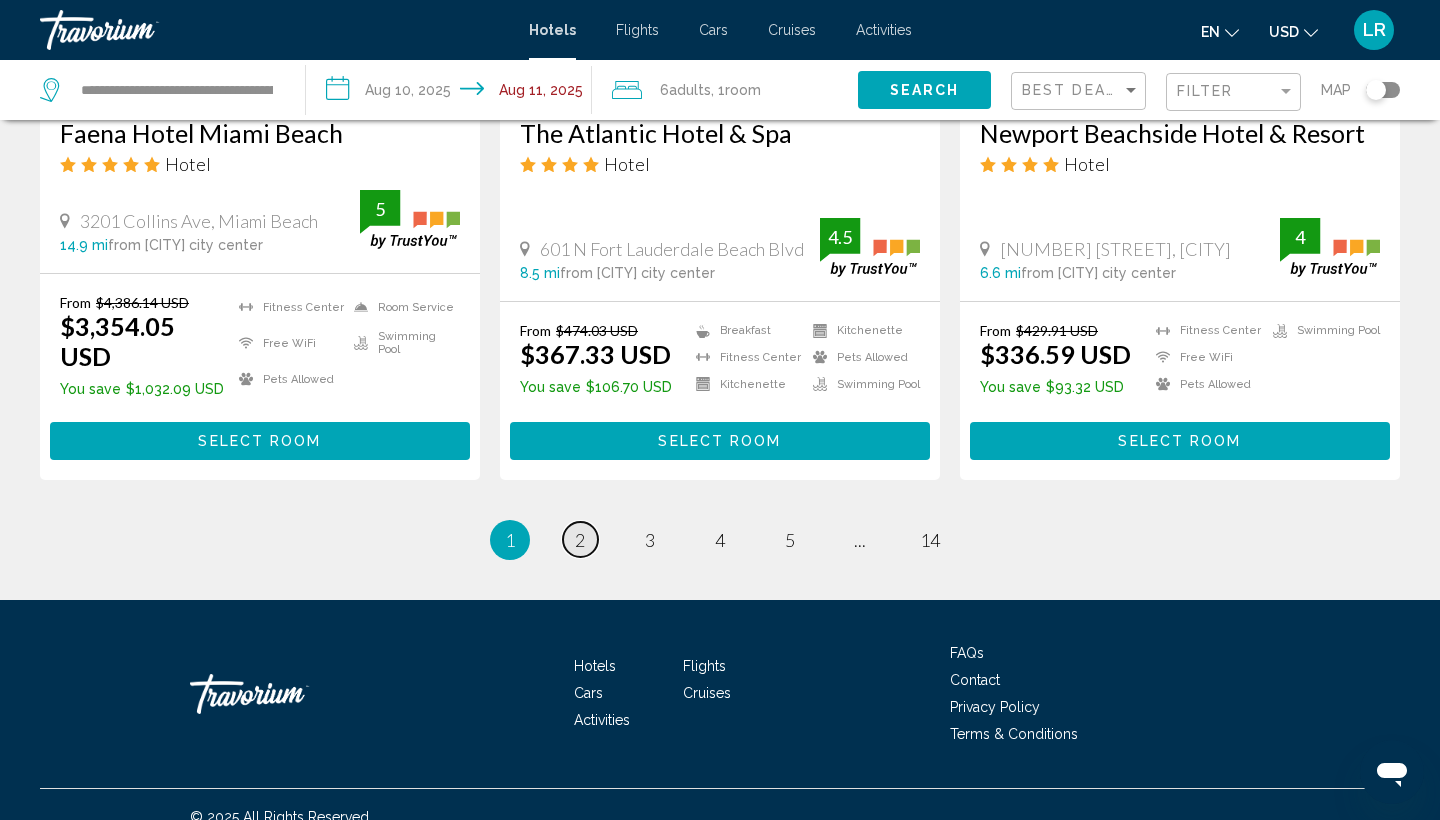 click on "page  2" at bounding box center [580, 539] 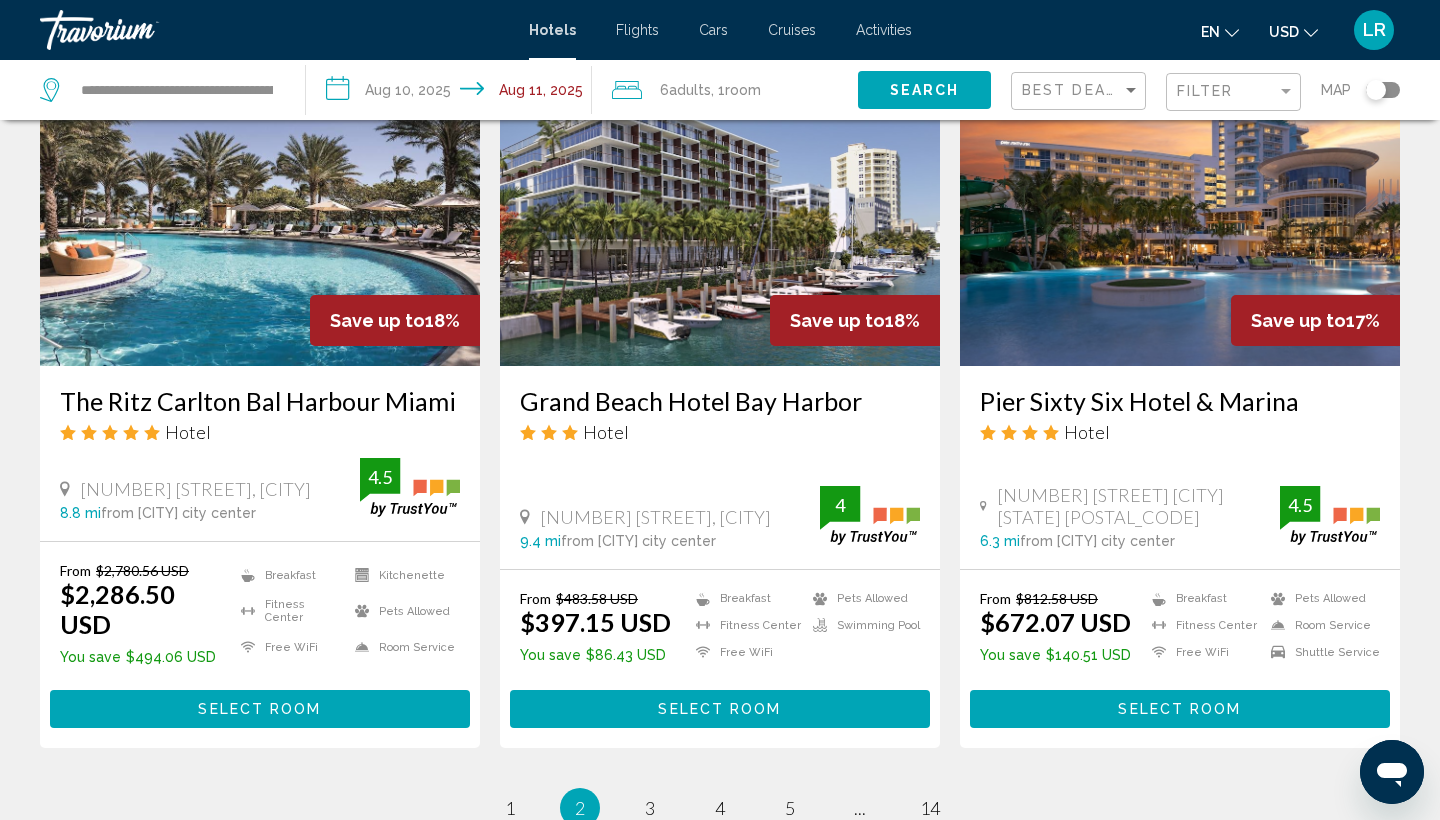 scroll, scrollTop: 2382, scrollLeft: 0, axis: vertical 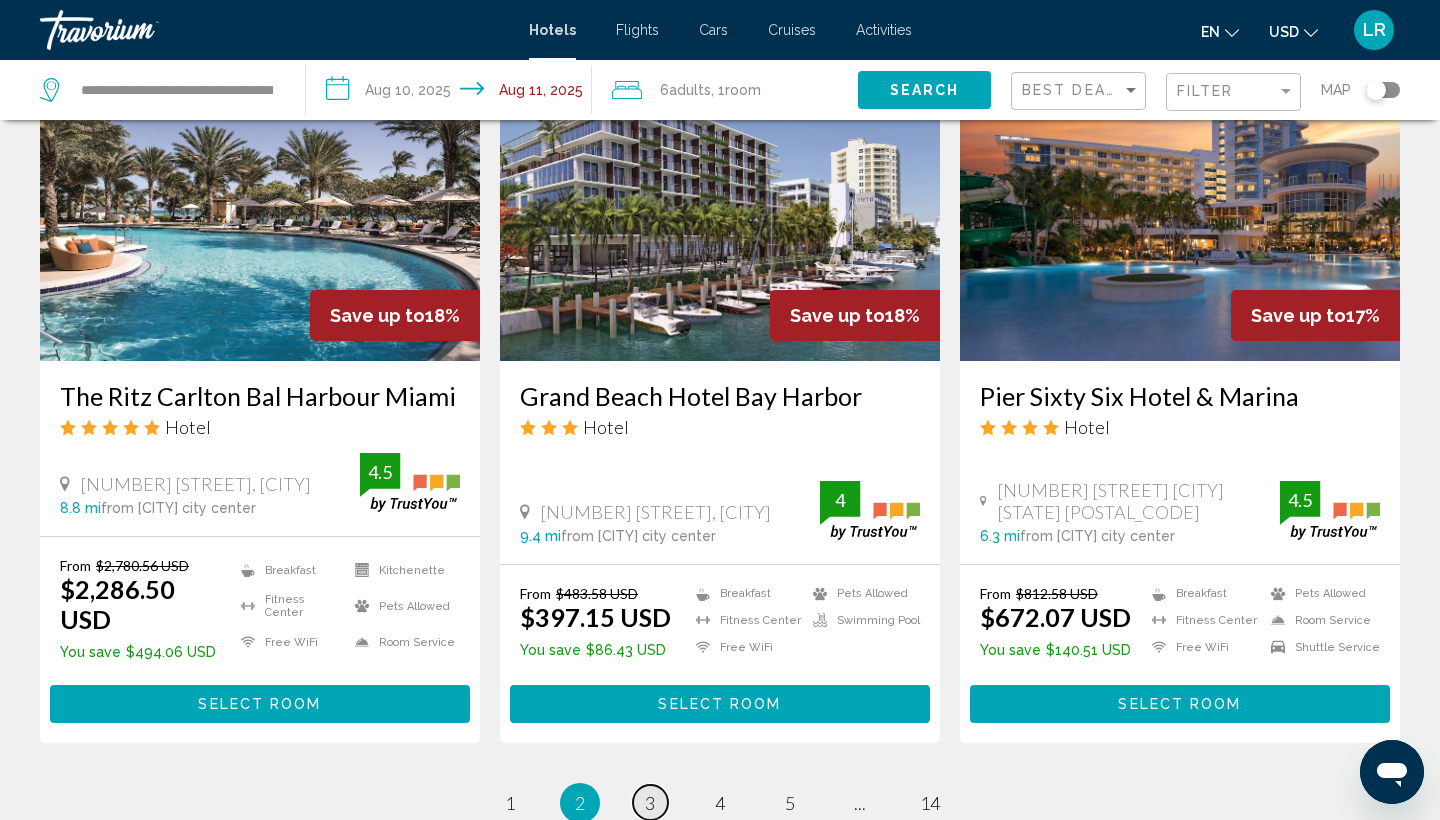 click on "page  3" at bounding box center [650, 802] 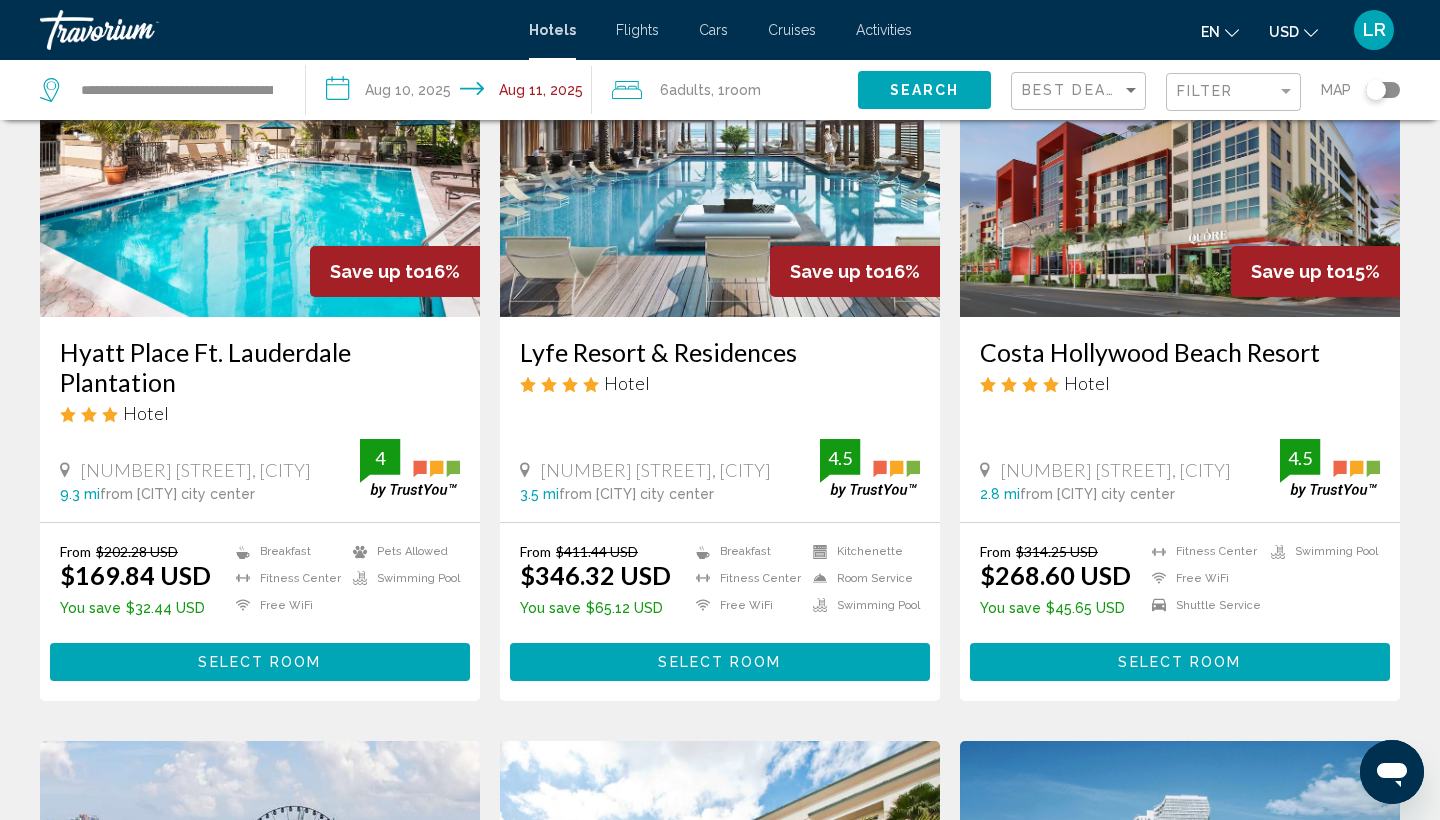 scroll, scrollTop: 194, scrollLeft: 0, axis: vertical 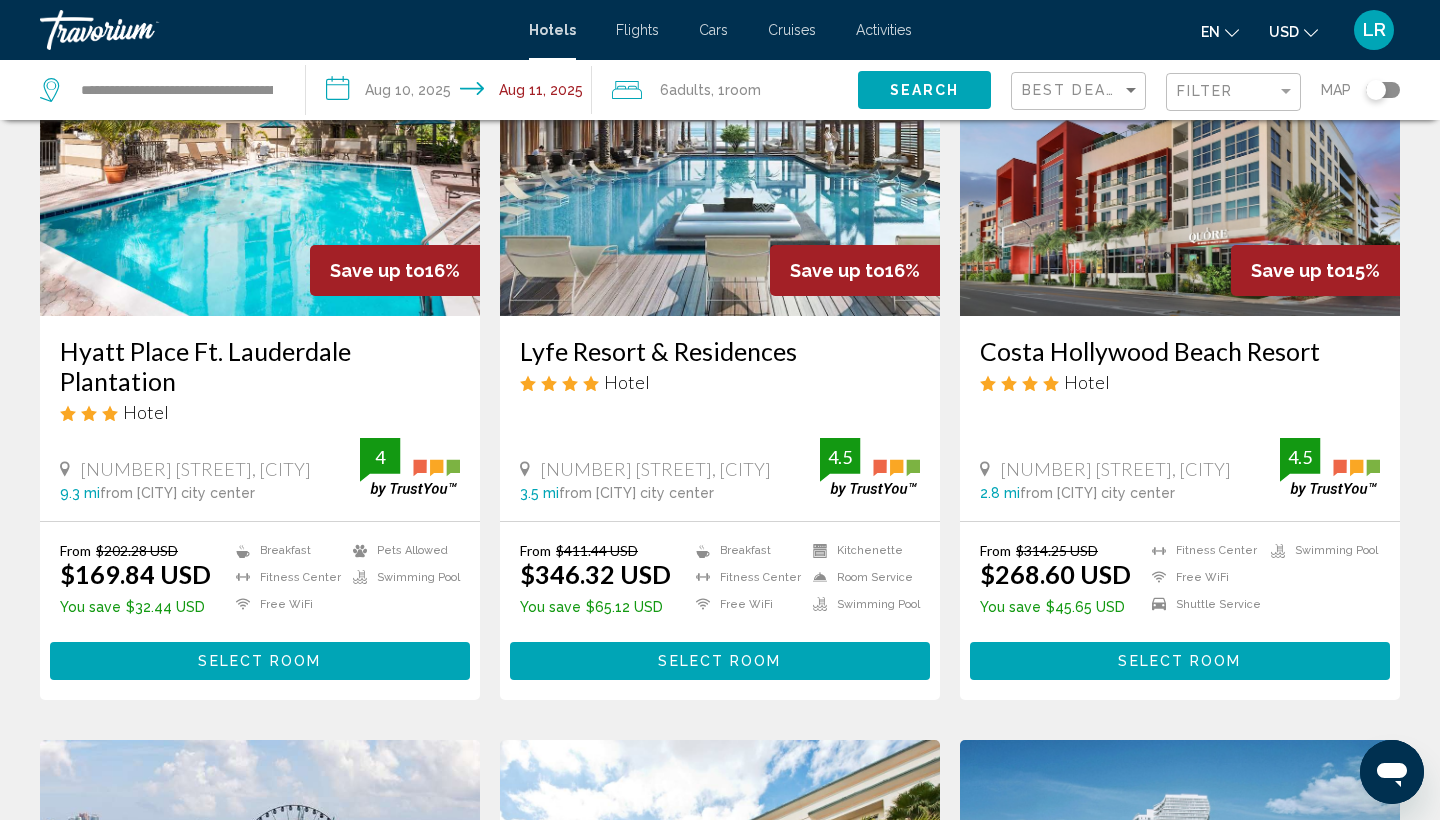 click on "Select Room" at bounding box center [719, 662] 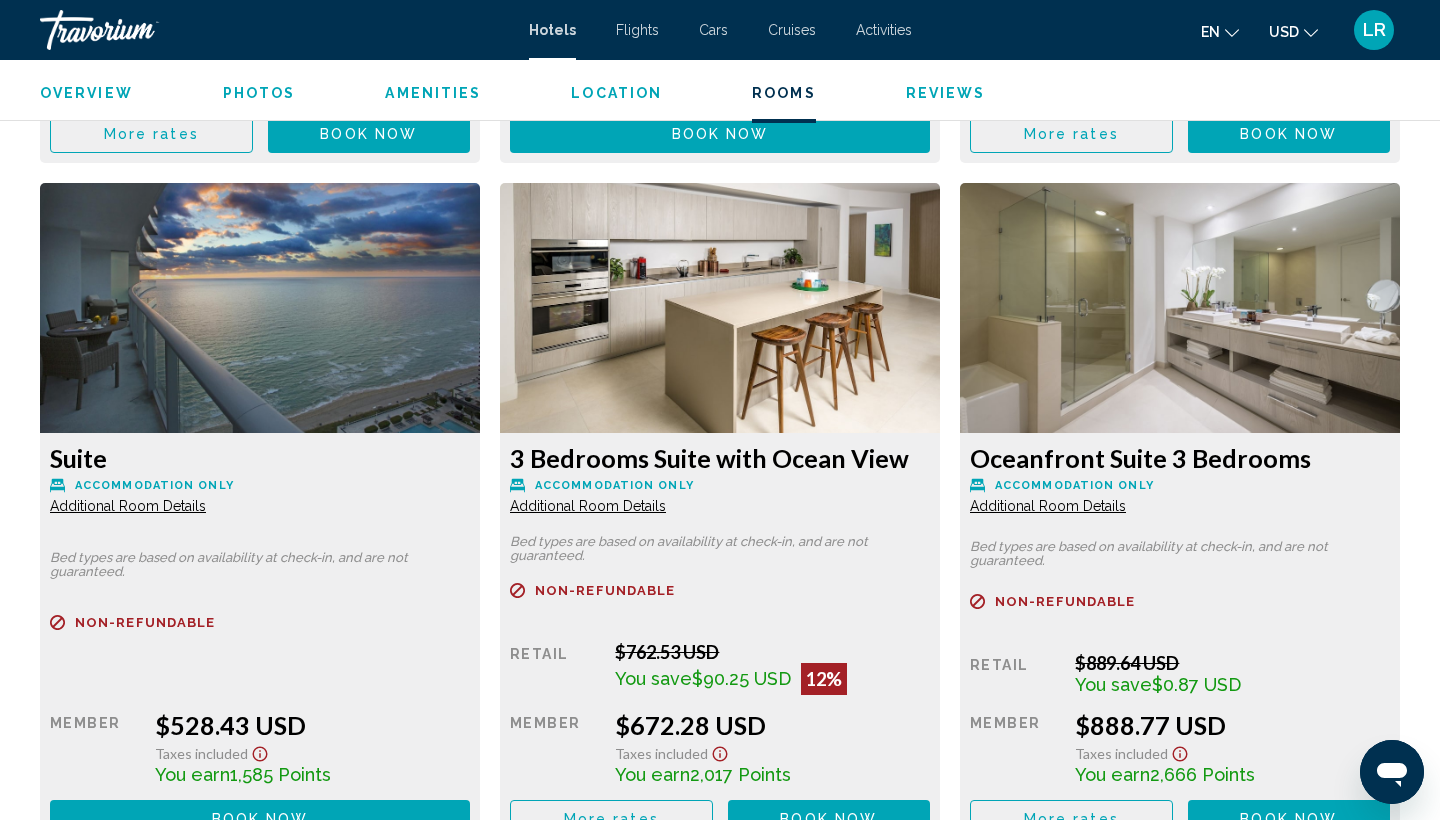 scroll, scrollTop: 4083, scrollLeft: 0, axis: vertical 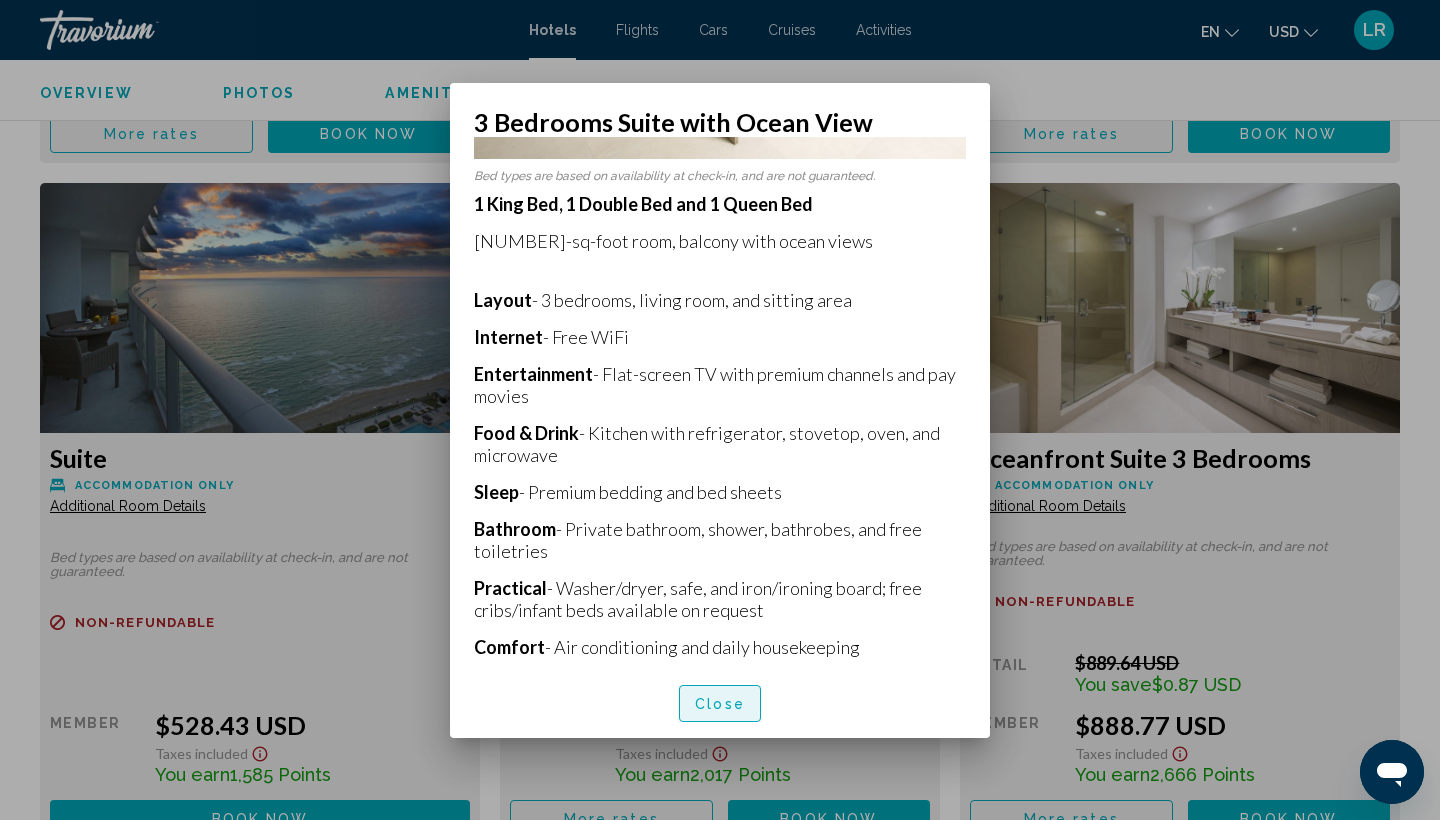 click on "Close" at bounding box center [720, 704] 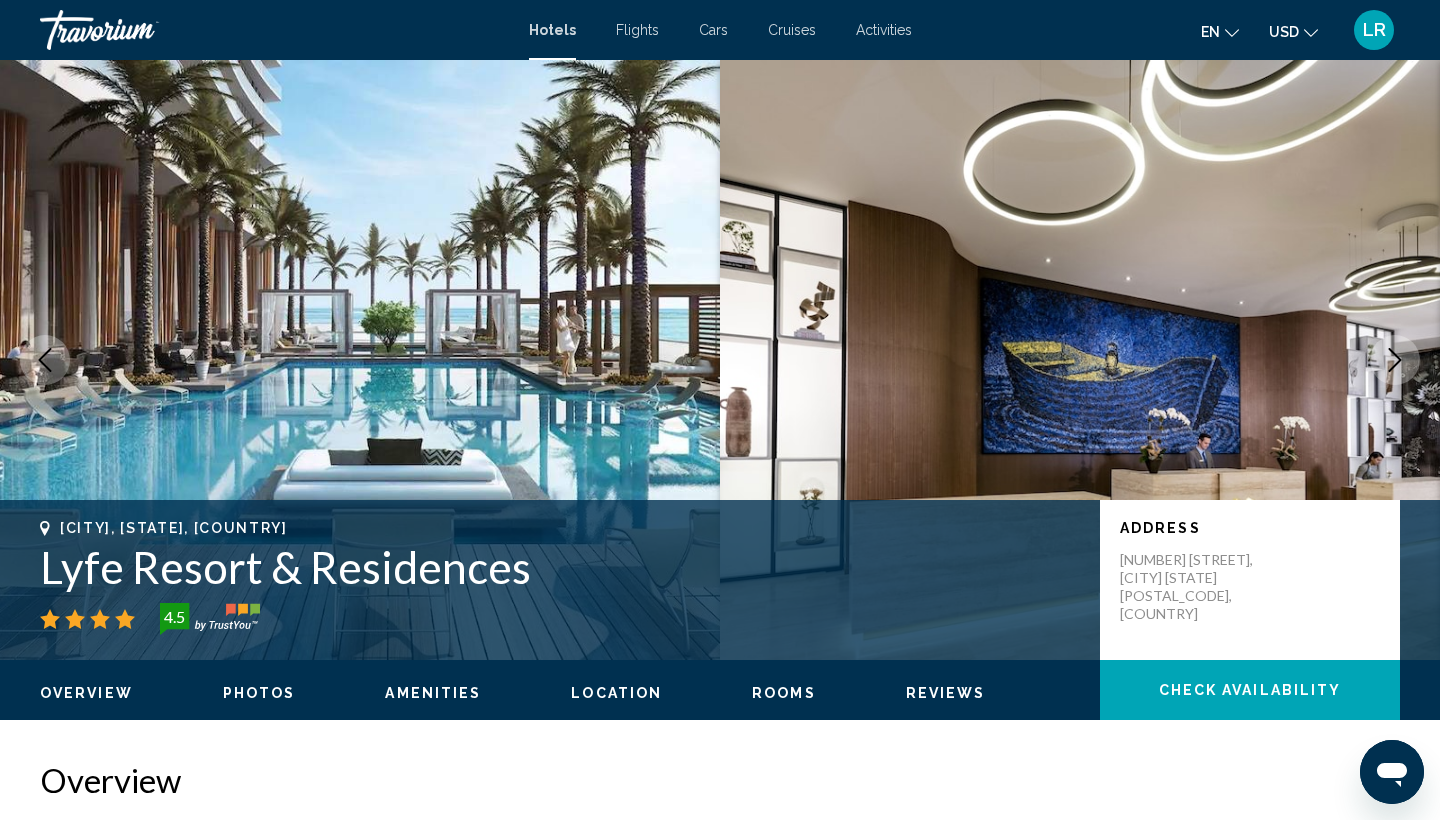 scroll, scrollTop: 0, scrollLeft: 0, axis: both 